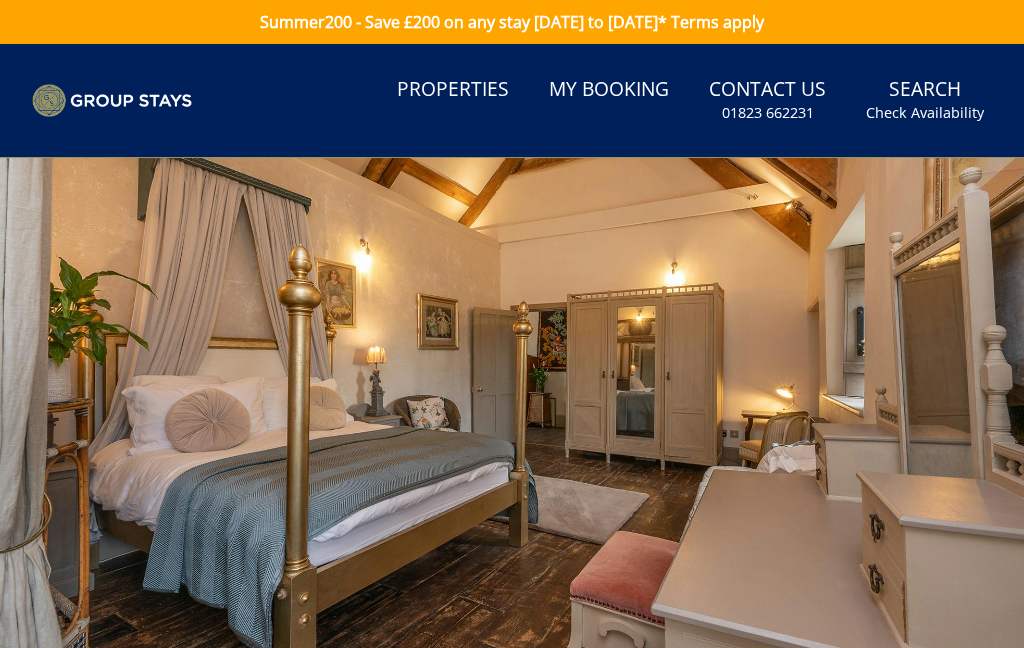 scroll, scrollTop: 0, scrollLeft: 0, axis: both 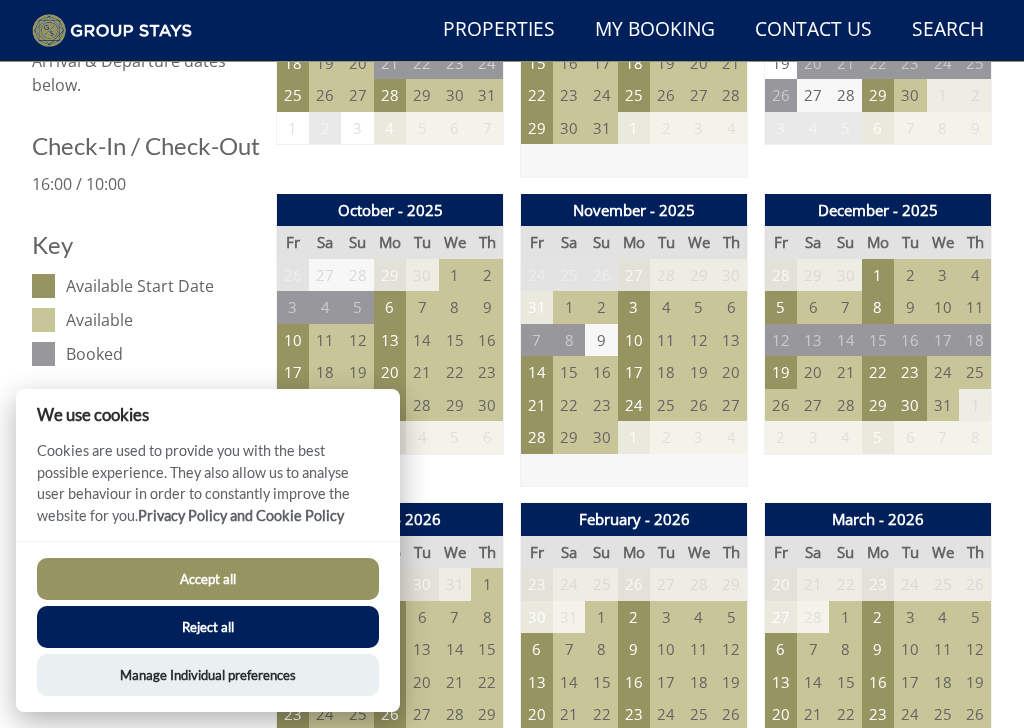 click on "23" at bounding box center [910, 372] 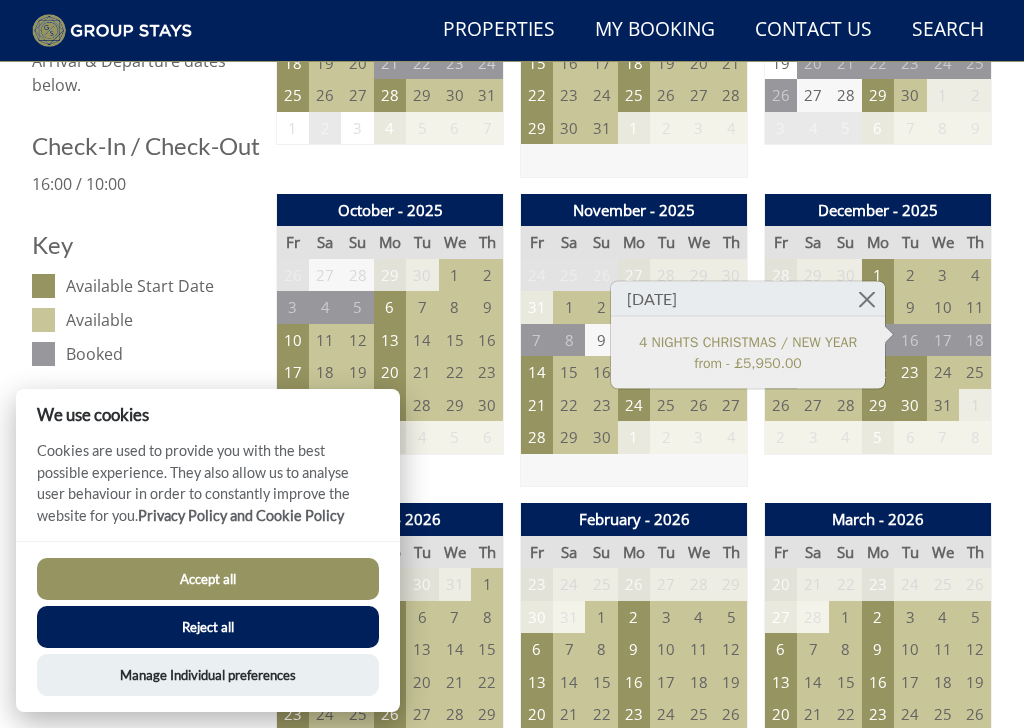 click on "4 NIGHTS CHRISTMAS / NEW YEAR from  - £5,950.00" at bounding box center (748, 352) 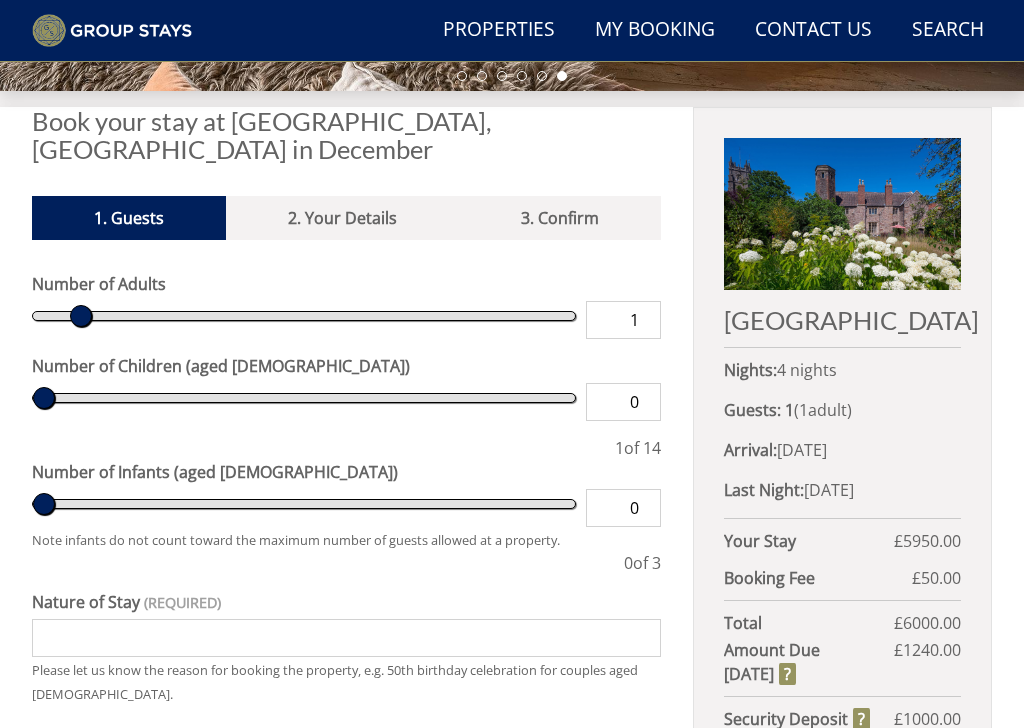 scroll, scrollTop: 588, scrollLeft: 0, axis: vertical 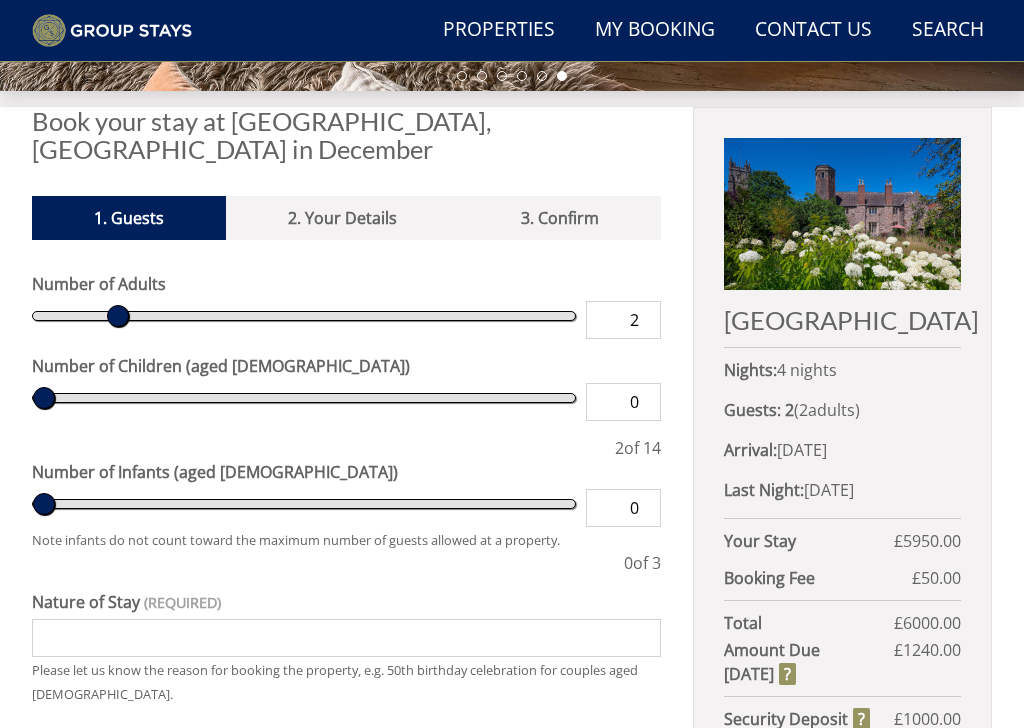 type on "3" 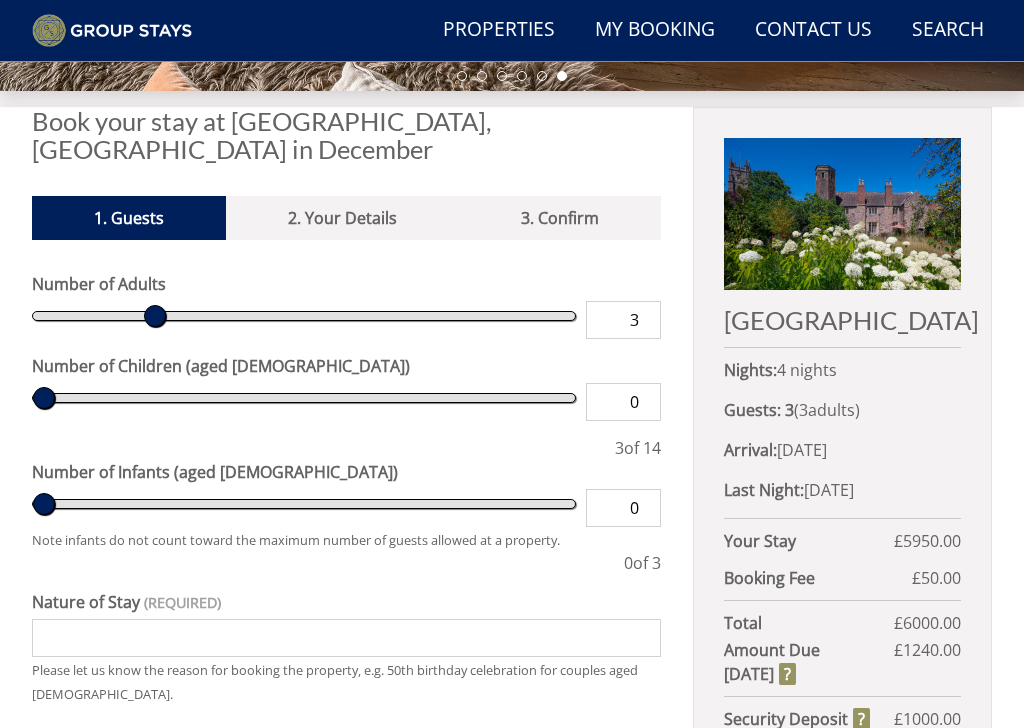 type on "4" 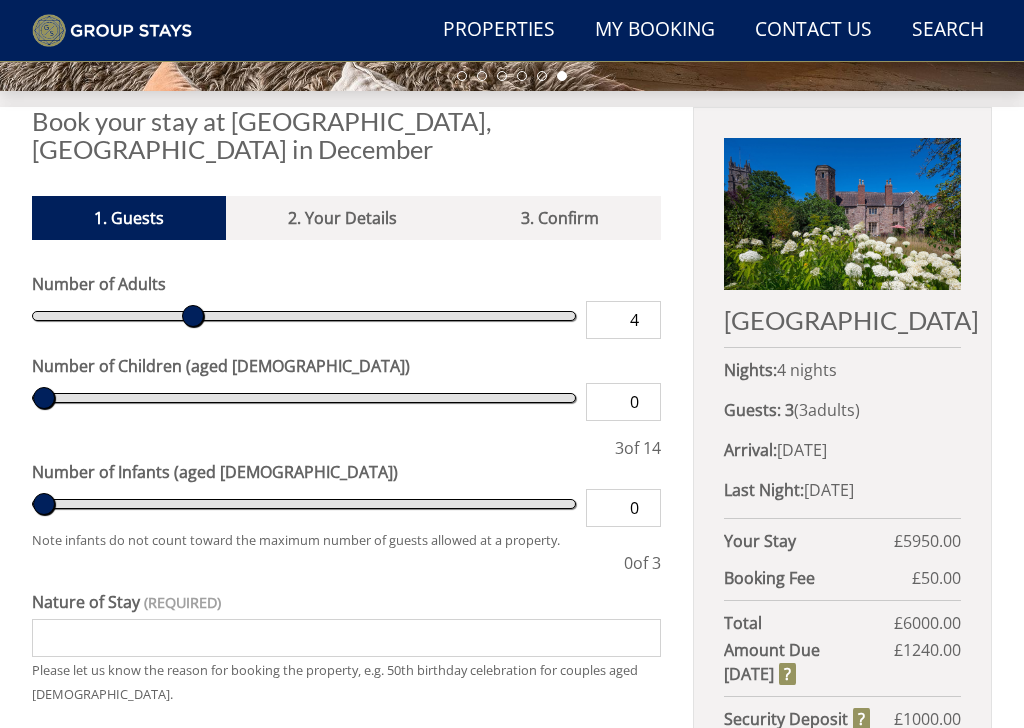 type on "5" 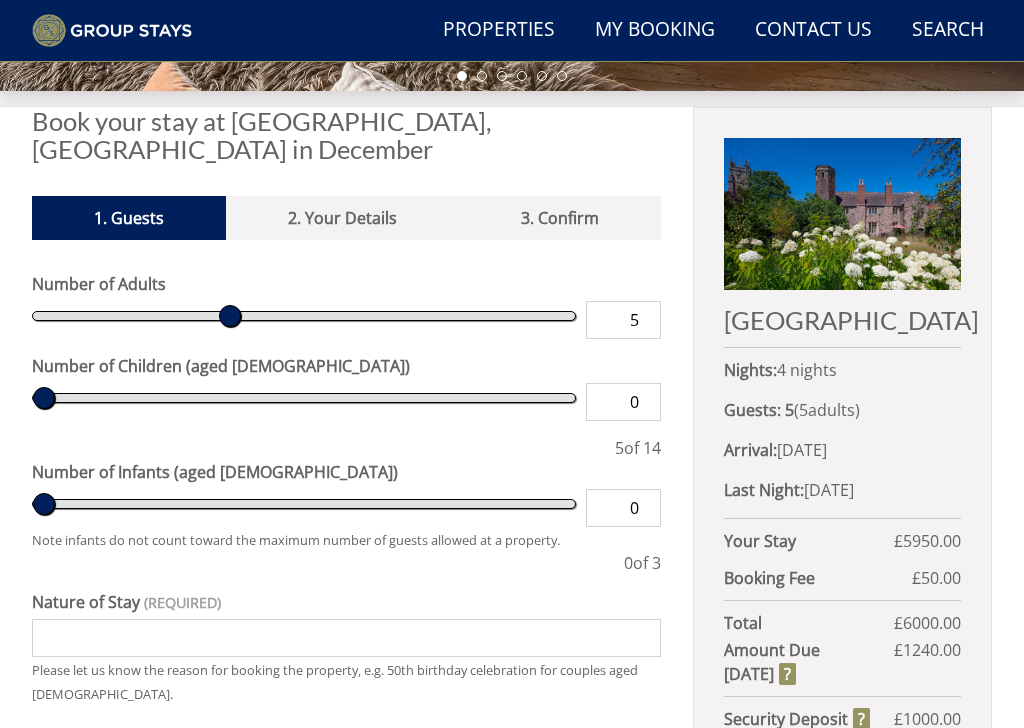 type on "6" 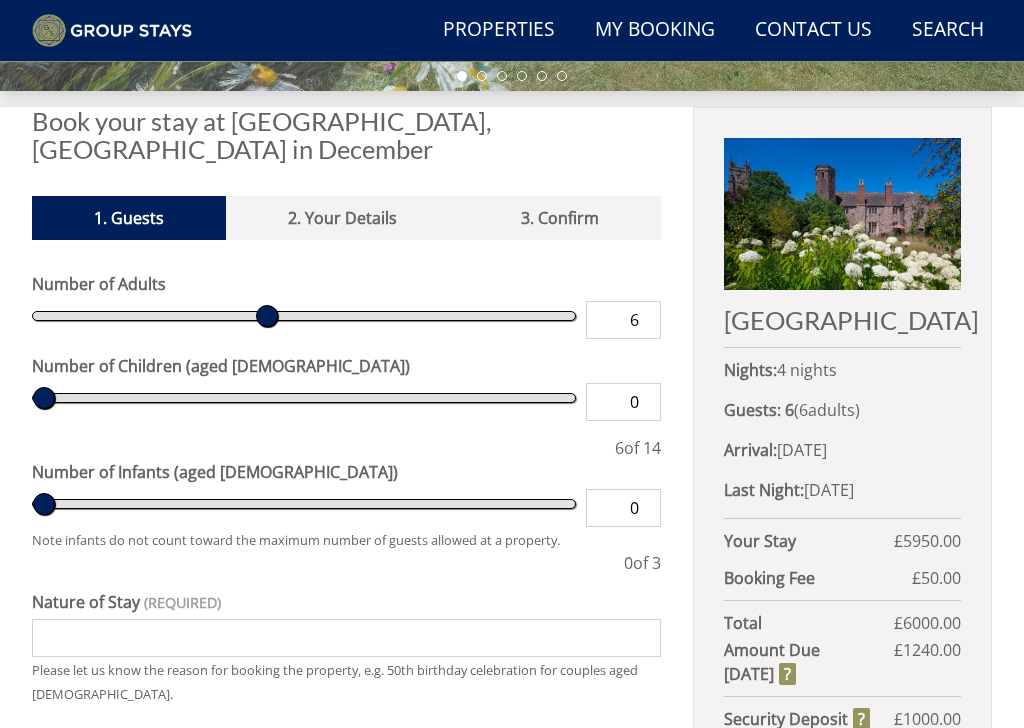 type on "7" 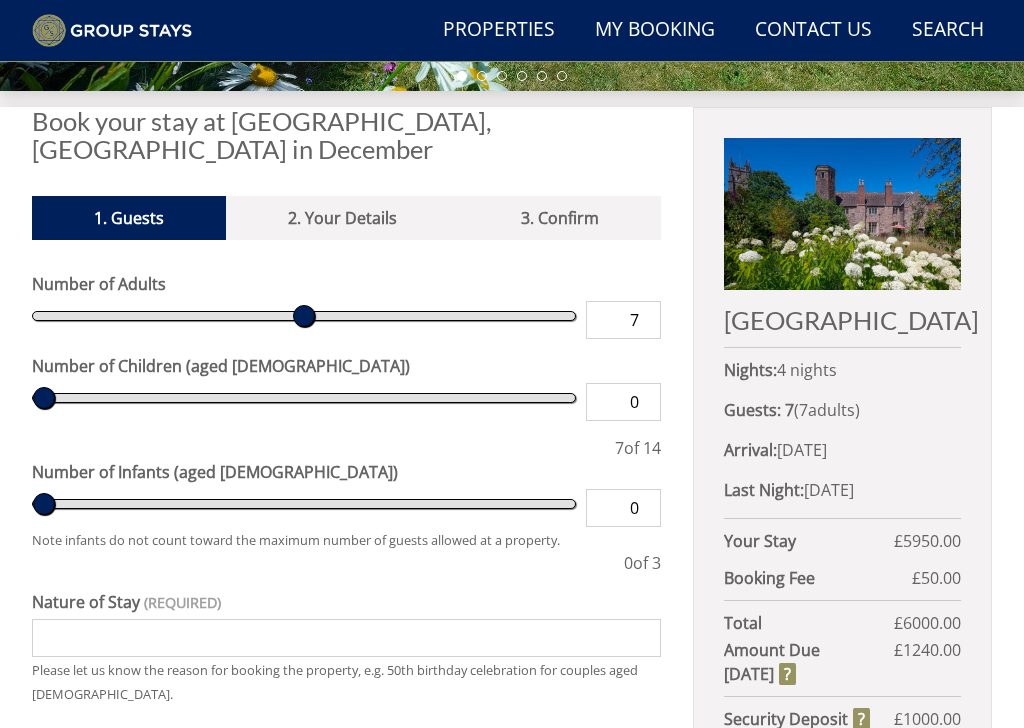 type on "8" 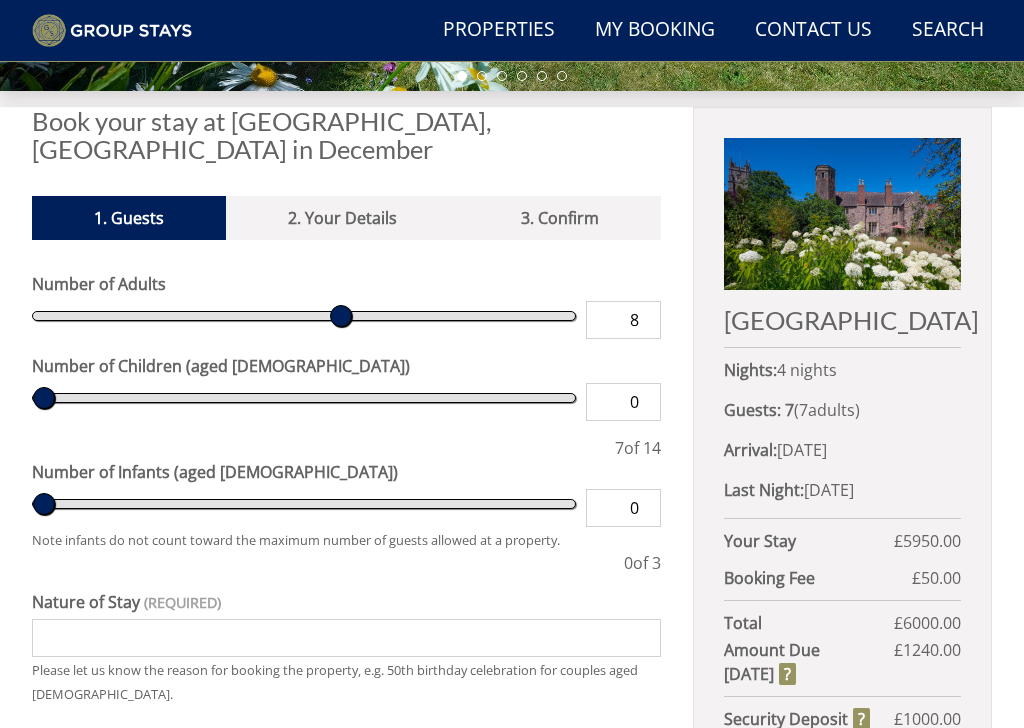 type on "9" 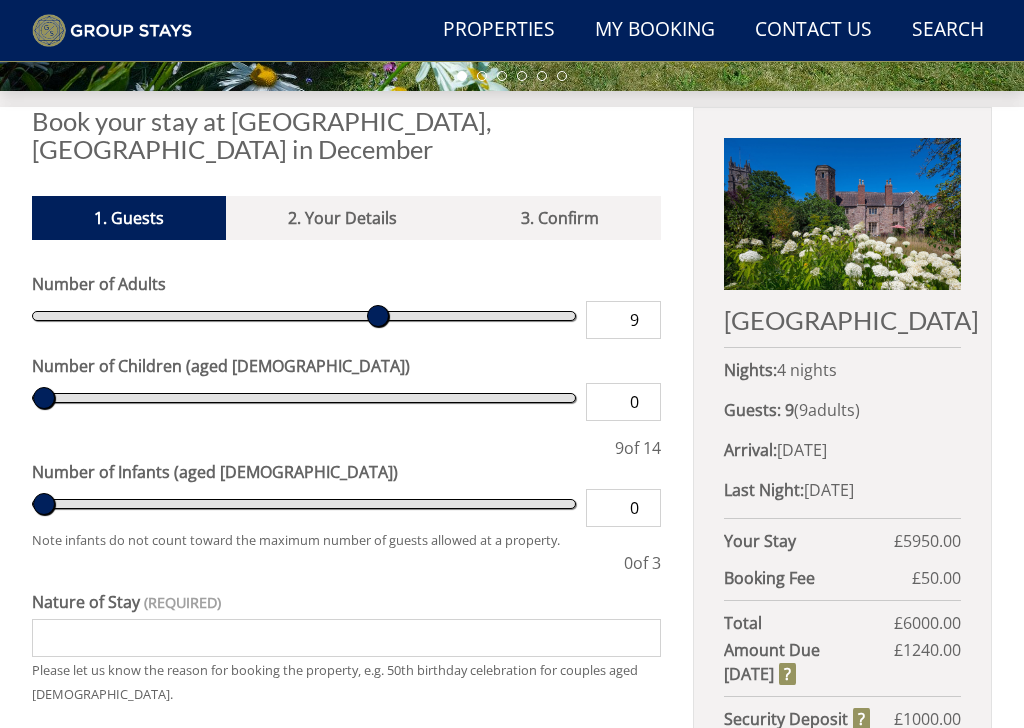 type on "10" 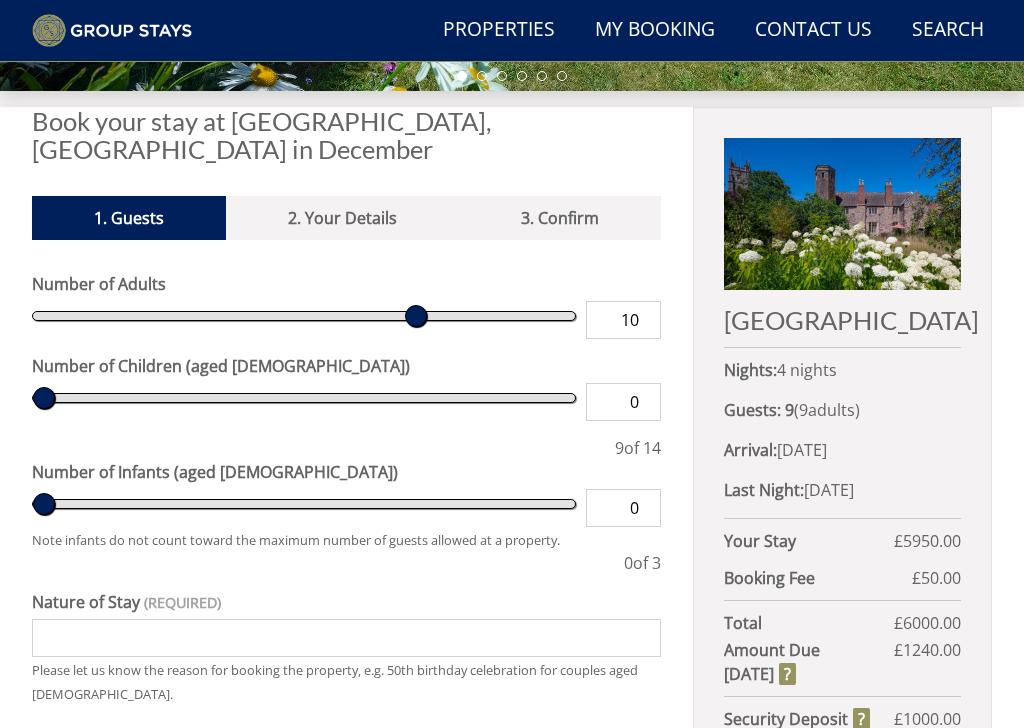 type on "11" 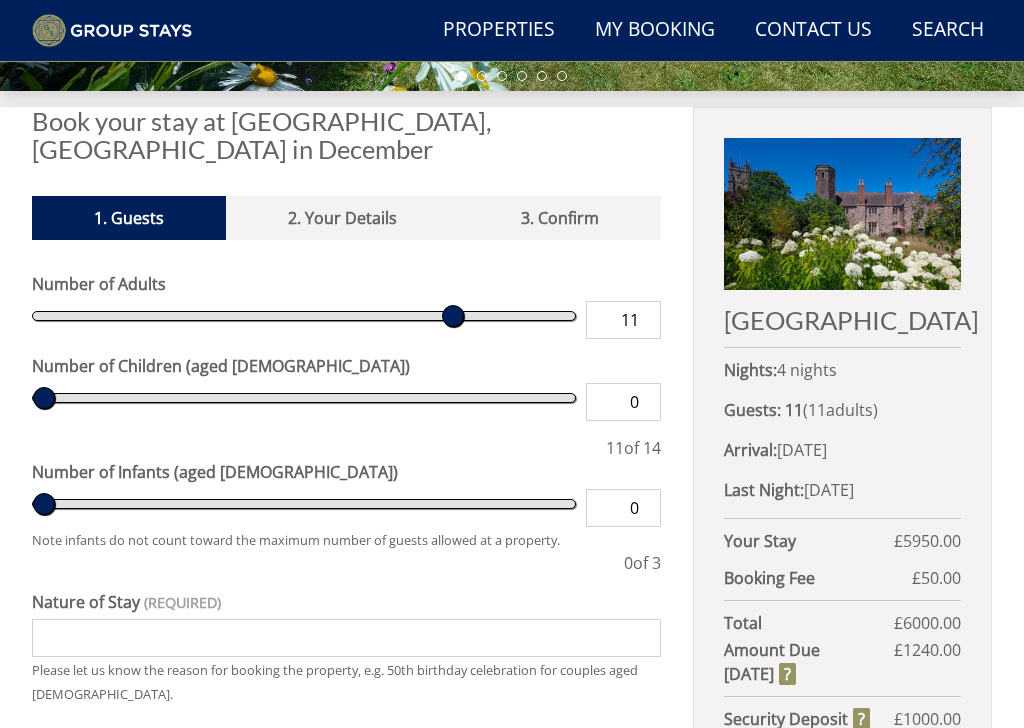 type on "12" 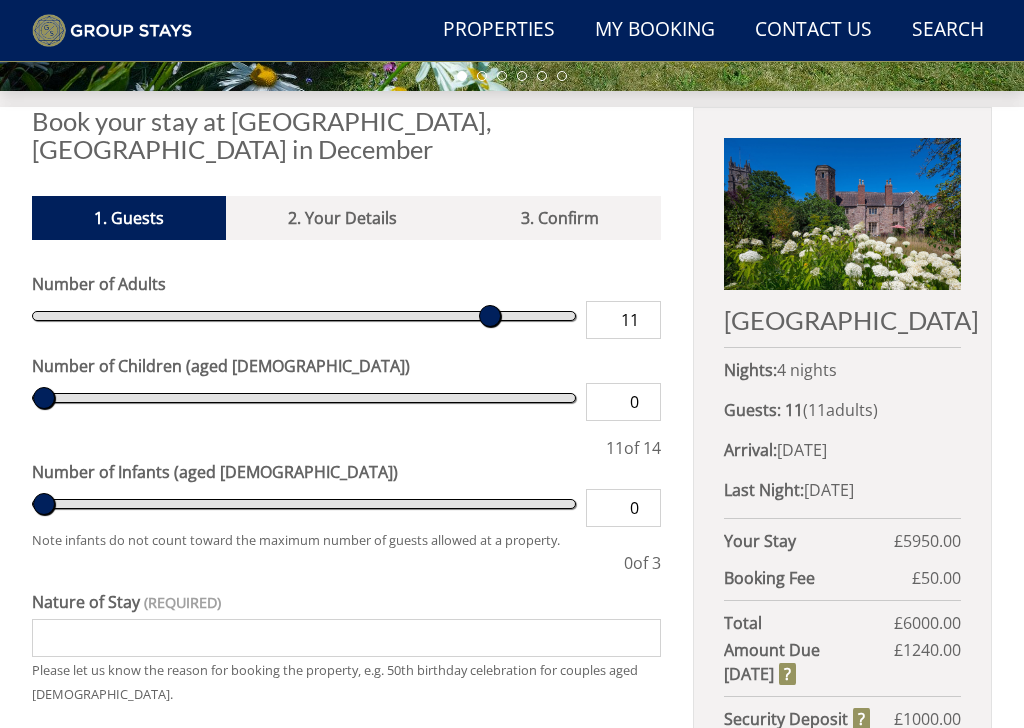 type on "12" 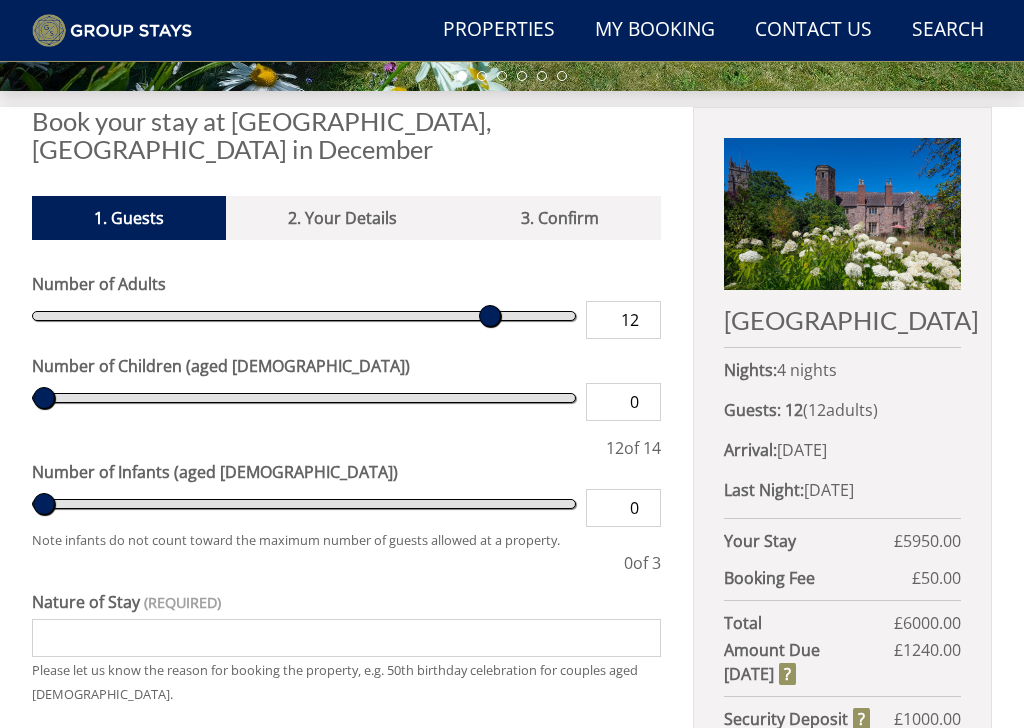type on "13" 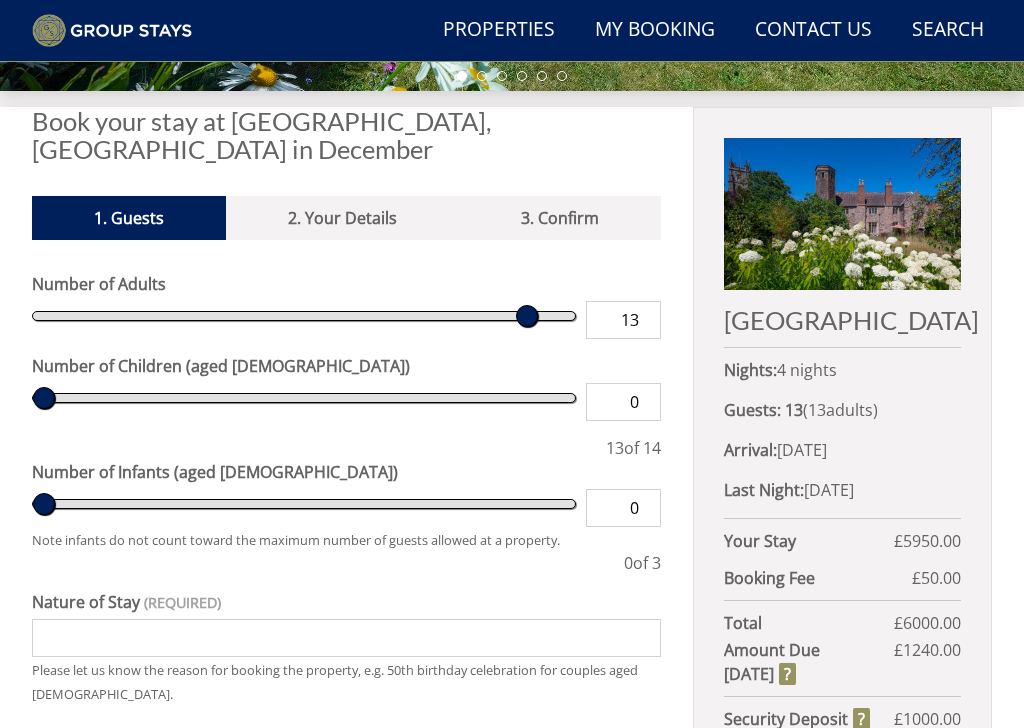 type on "14" 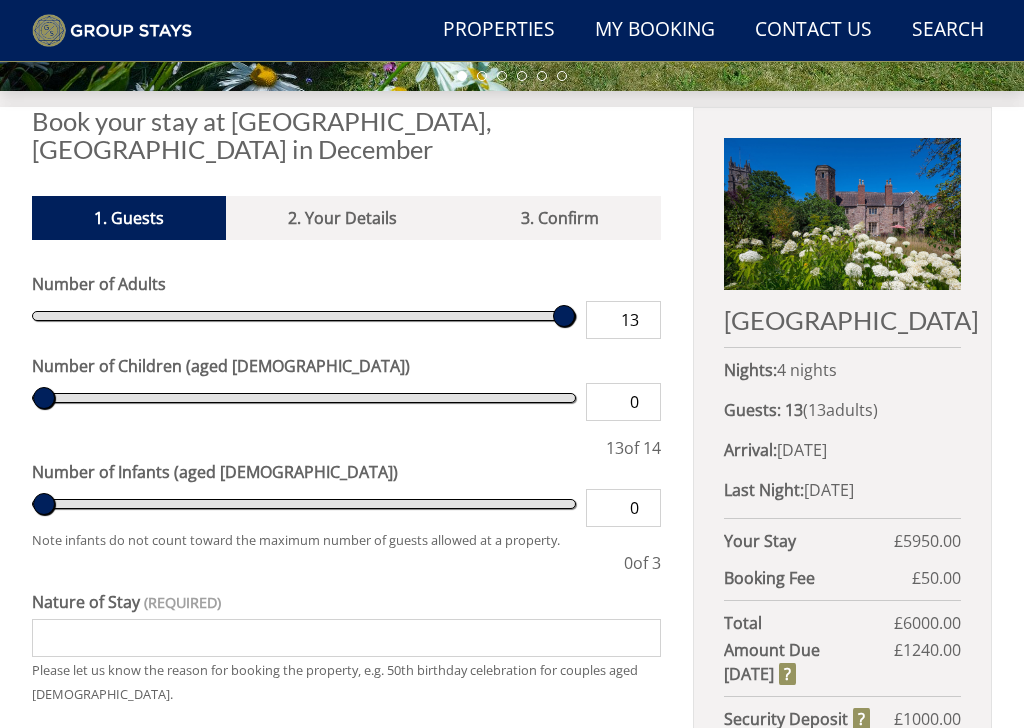 type on "14" 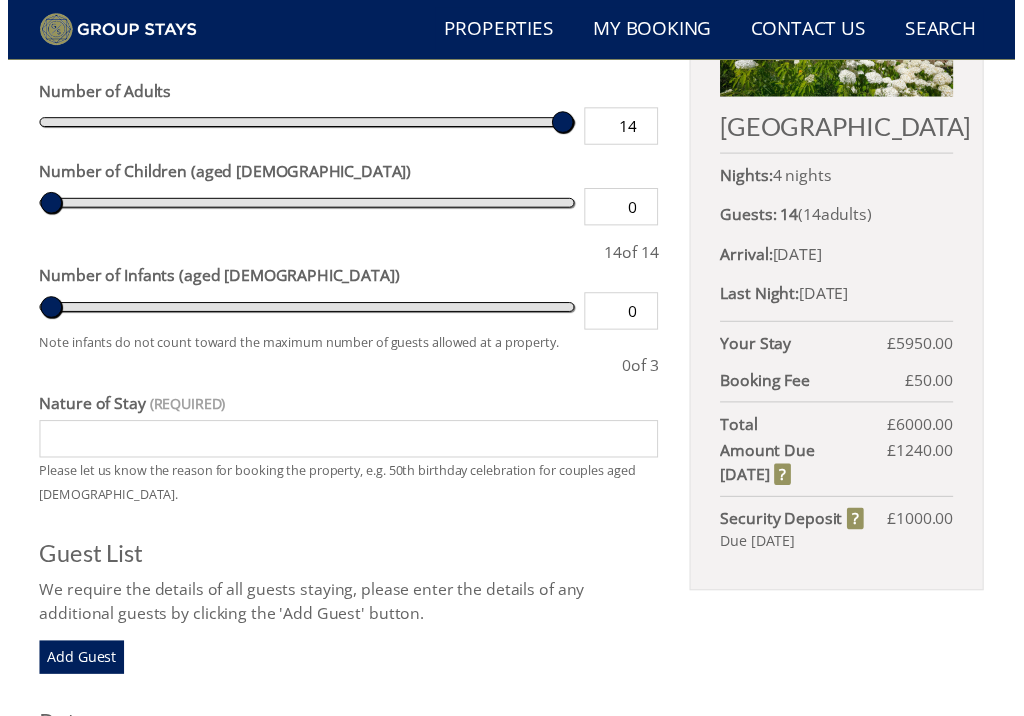 scroll, scrollTop: 780, scrollLeft: 0, axis: vertical 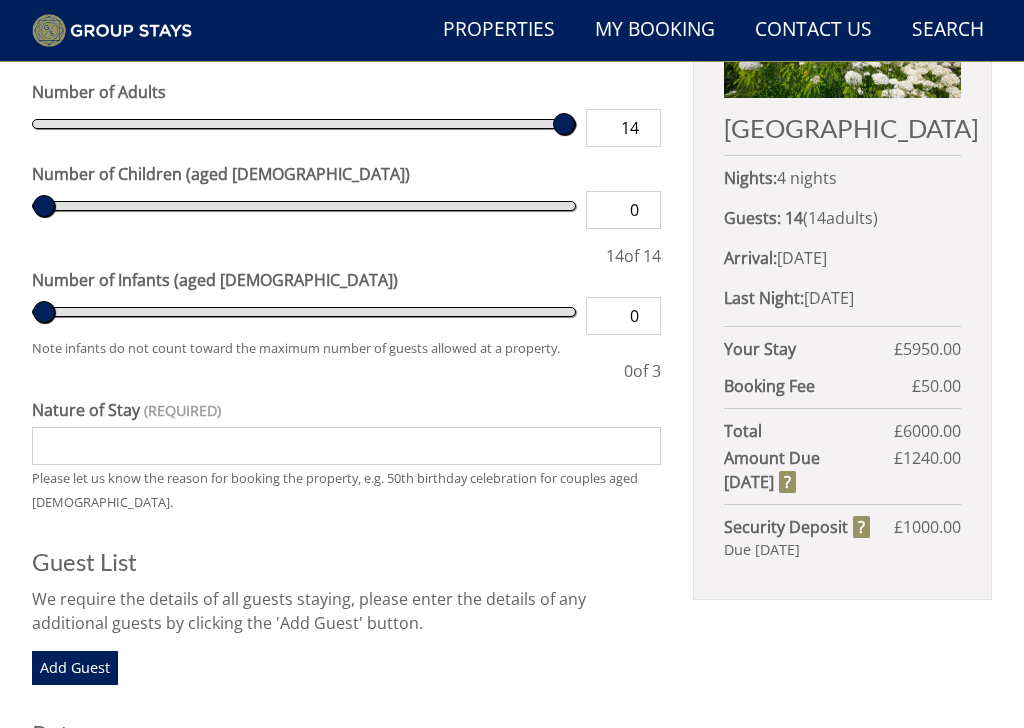 type on "13" 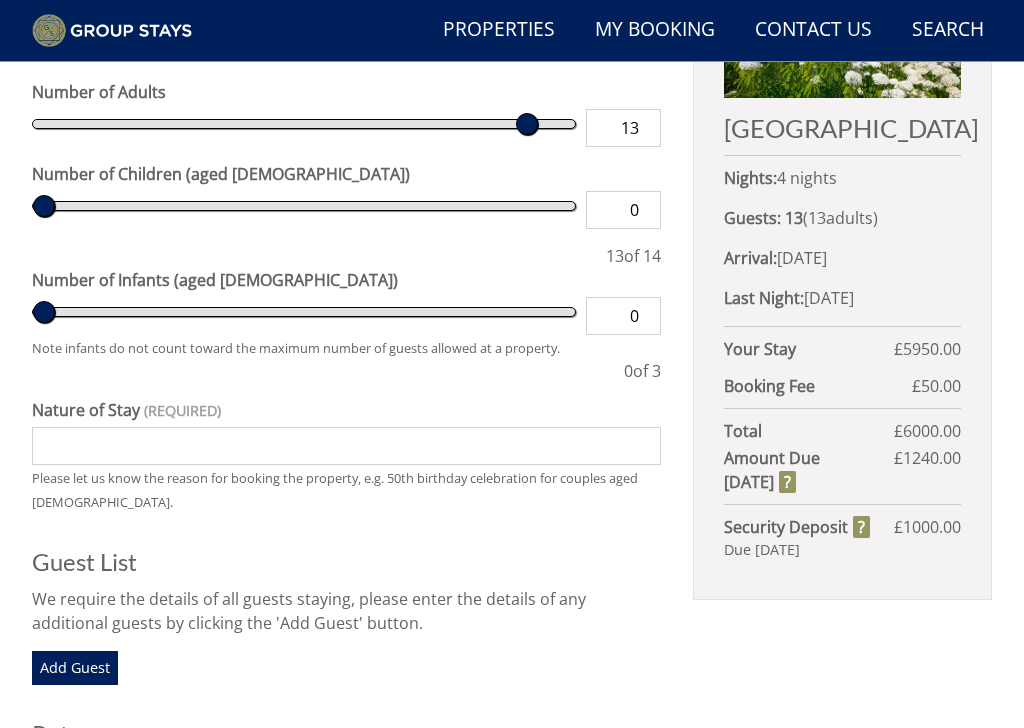 type on "12" 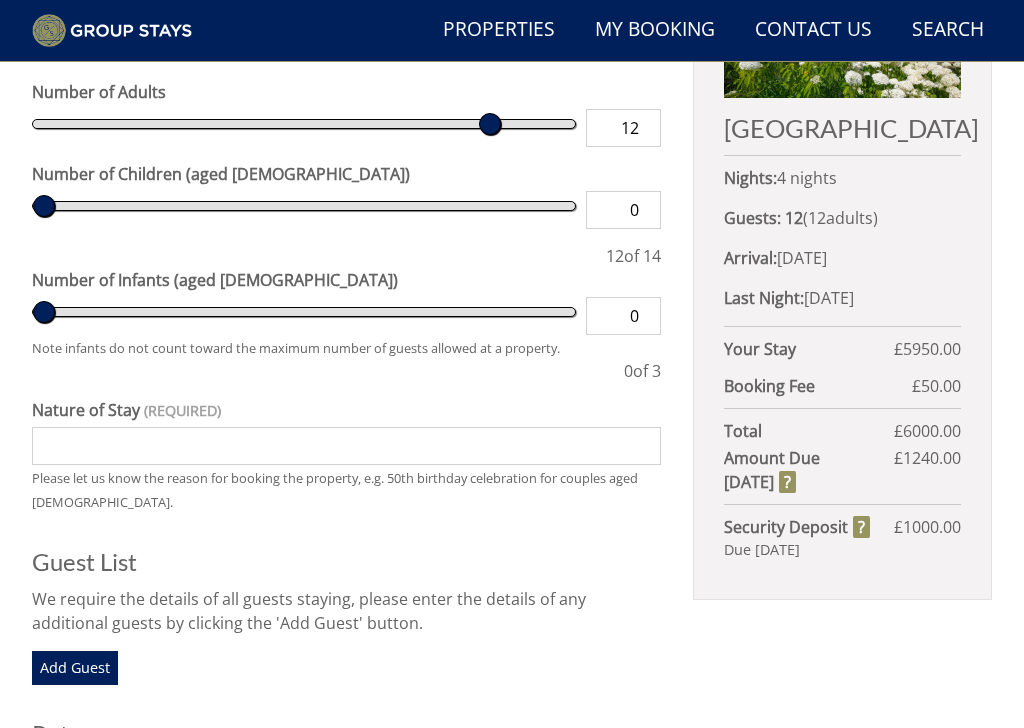 type on "11" 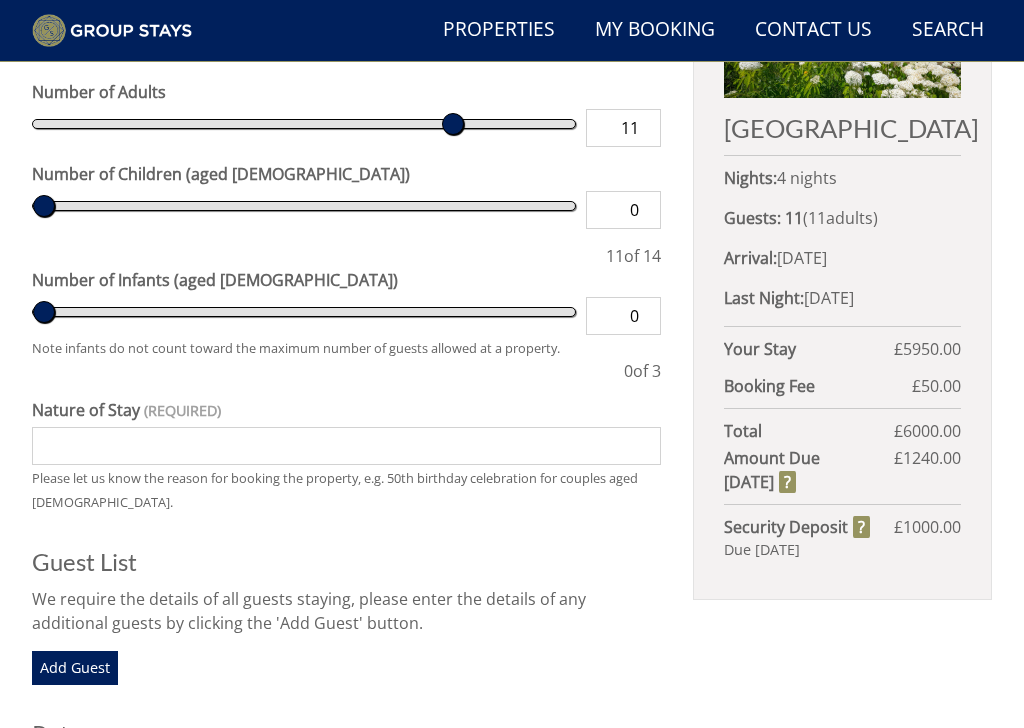 type on "10" 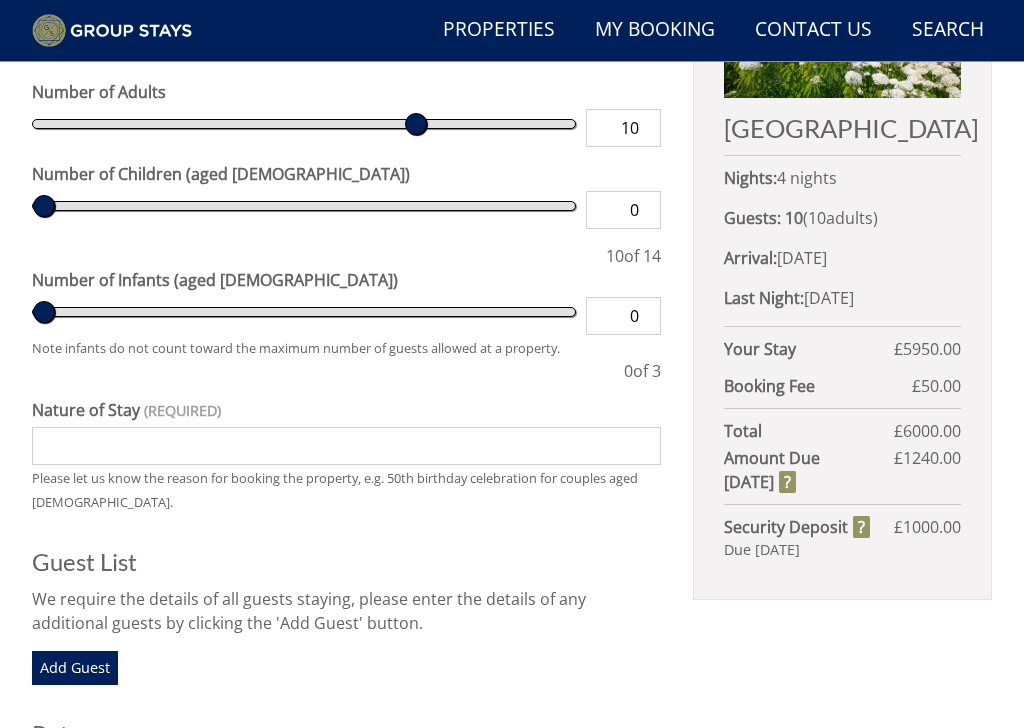 type on "10" 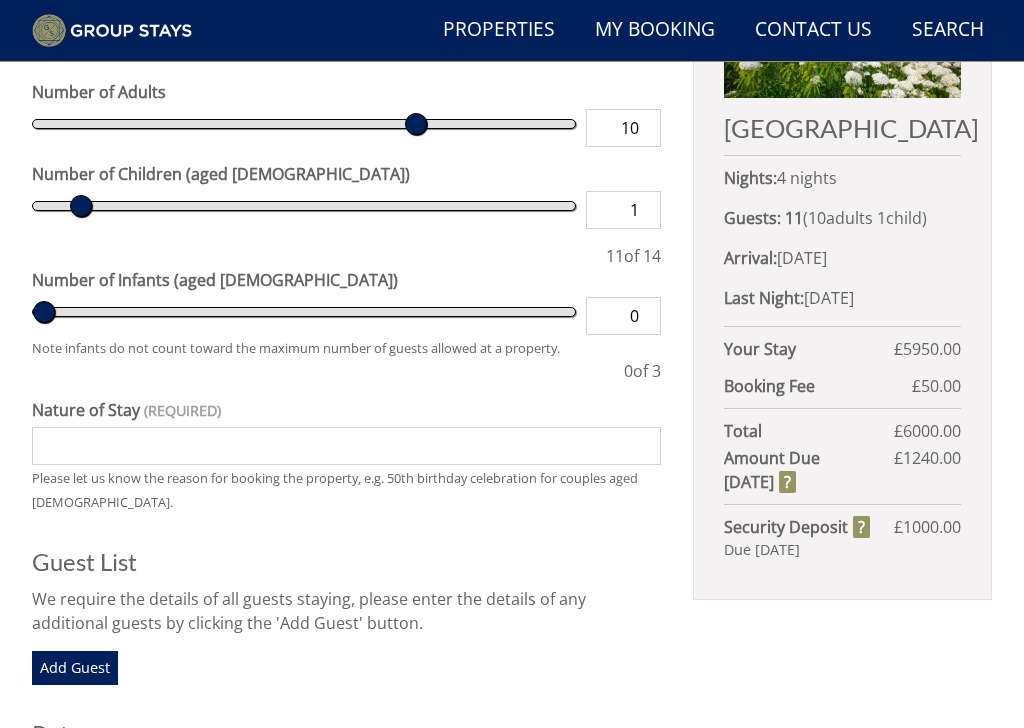 type on "2" 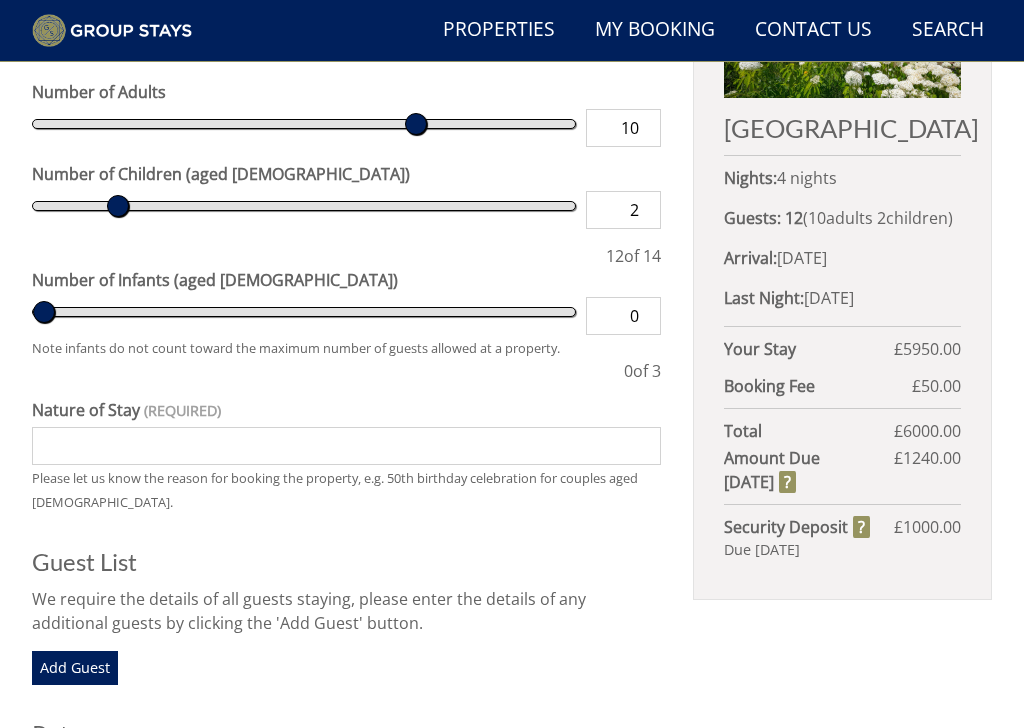 type on "3" 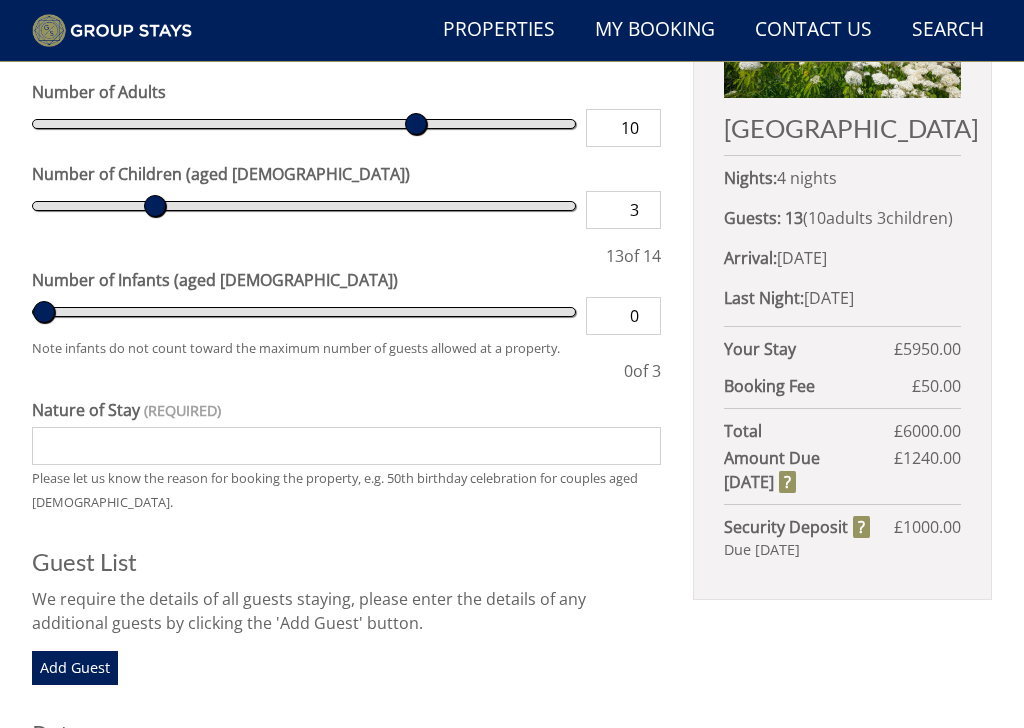 type on "4" 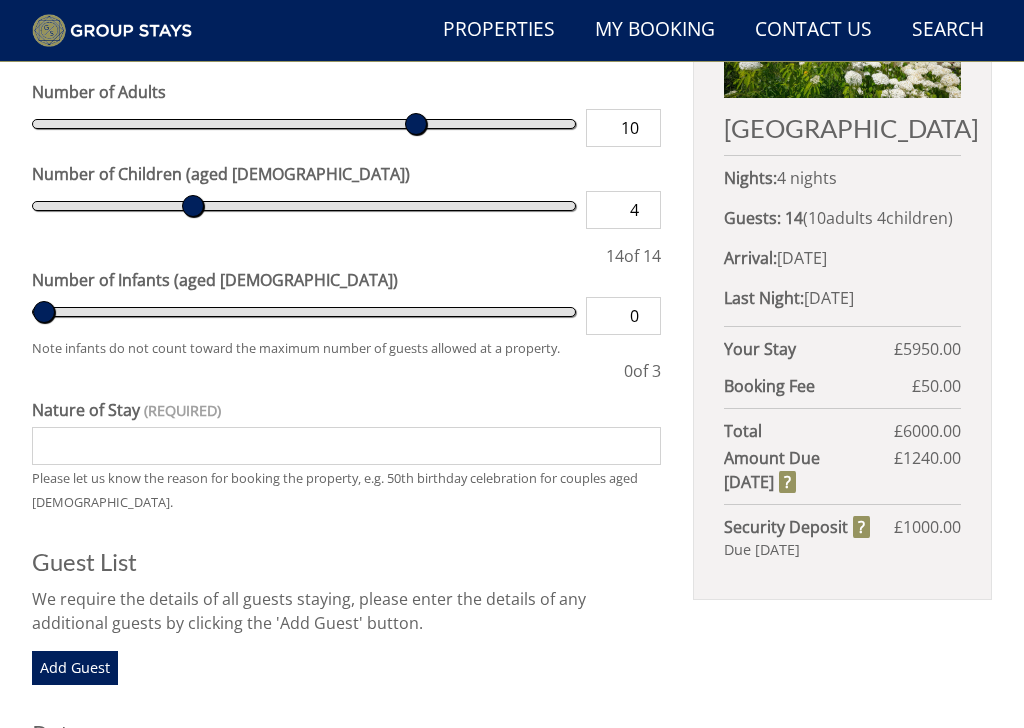 type on "4" 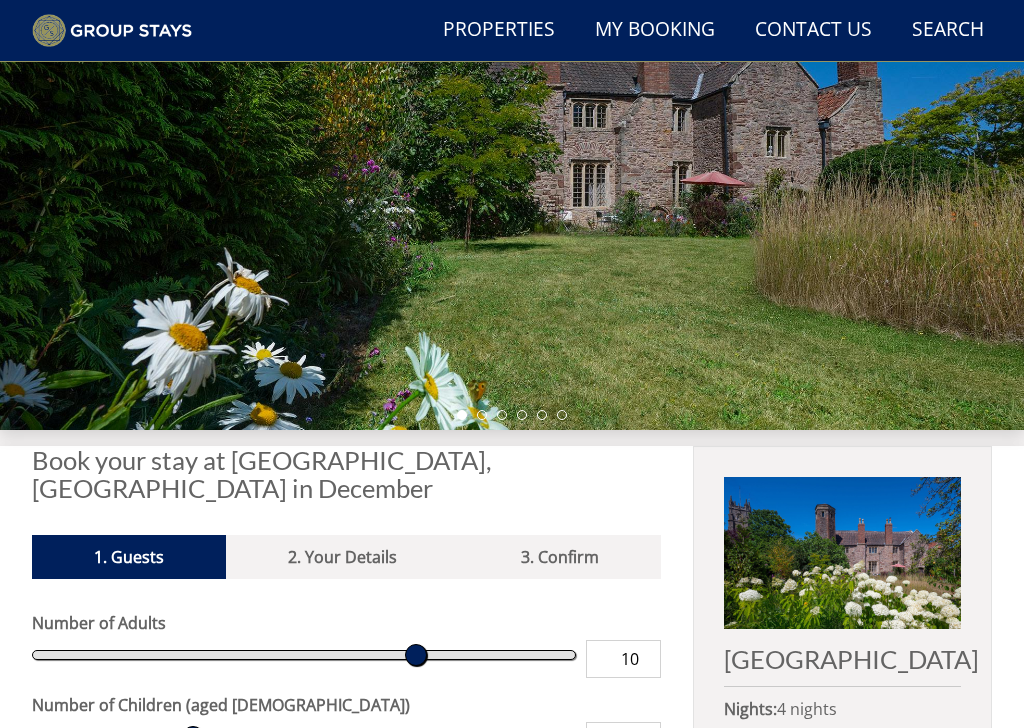scroll, scrollTop: 260, scrollLeft: 0, axis: vertical 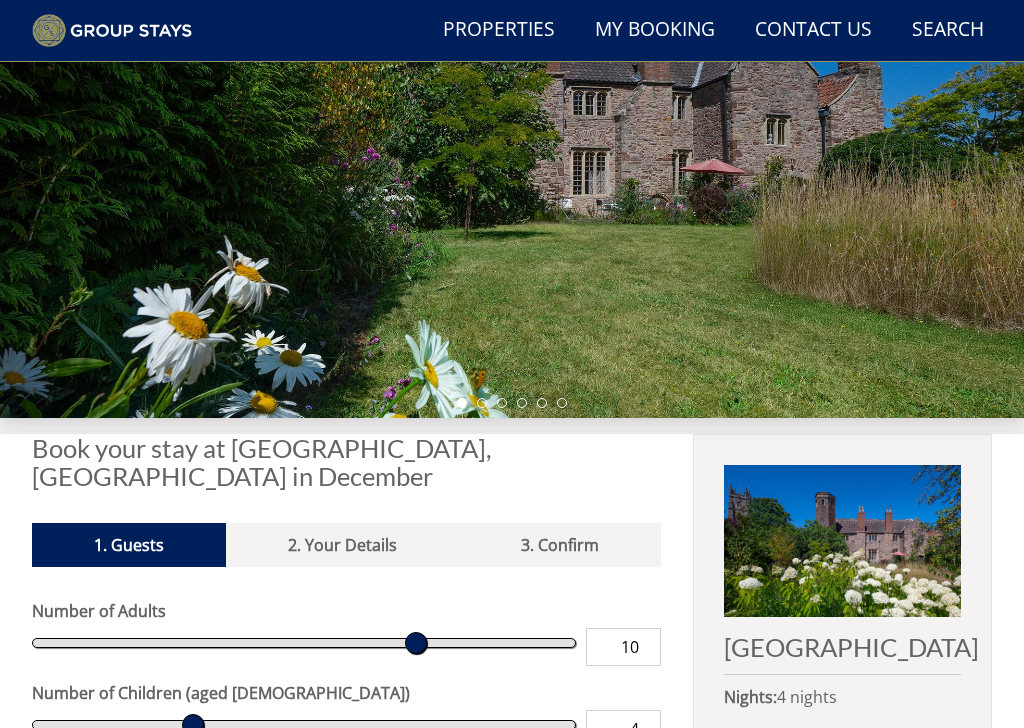 click on "Book your stay at [GEOGRAPHIC_DATA], [GEOGRAPHIC_DATA] in December" at bounding box center (346, 463) 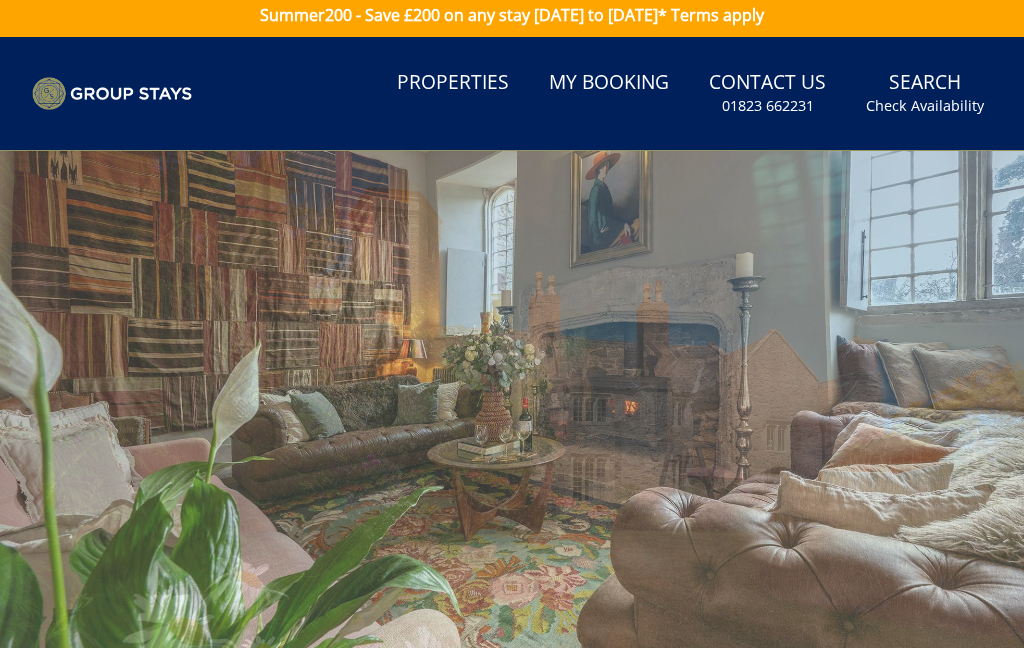 scroll, scrollTop: 0, scrollLeft: 0, axis: both 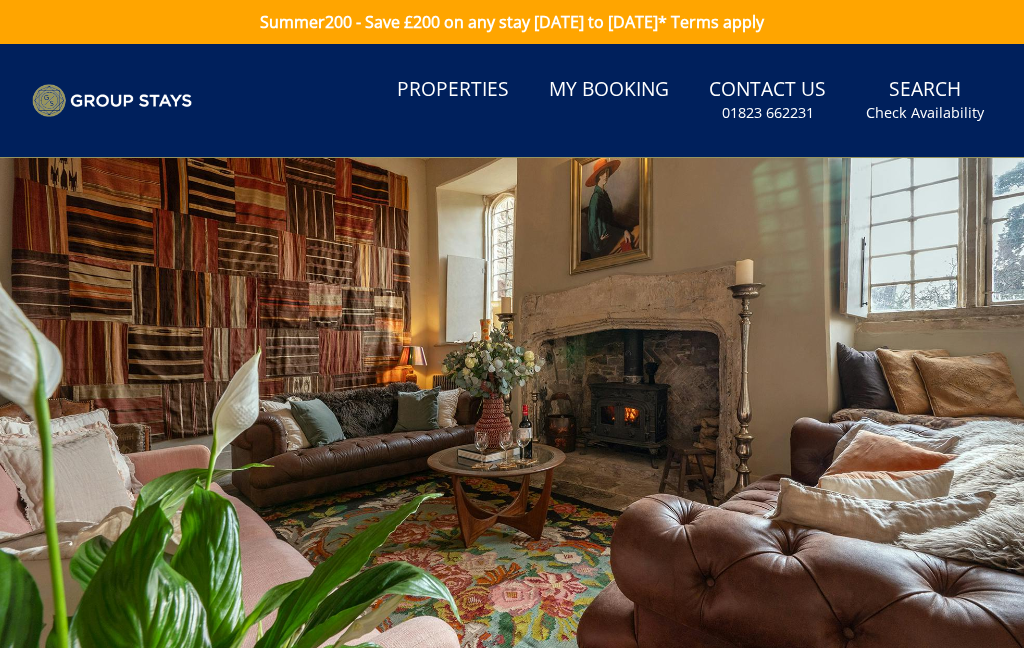 click on "Properties" at bounding box center (453, 90) 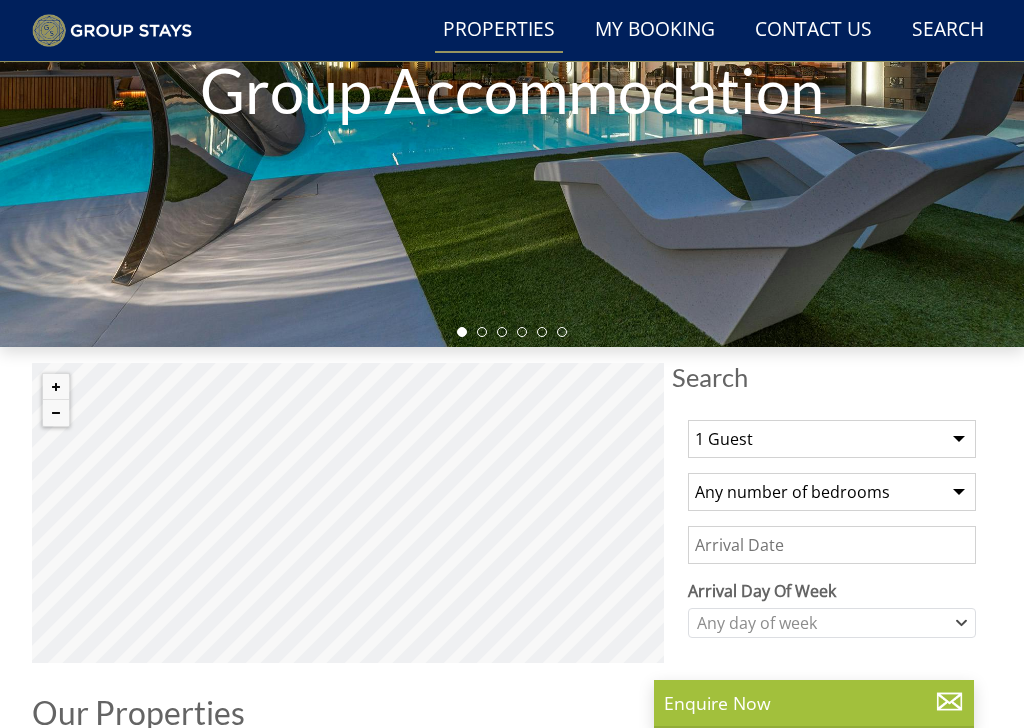 scroll, scrollTop: 392, scrollLeft: 0, axis: vertical 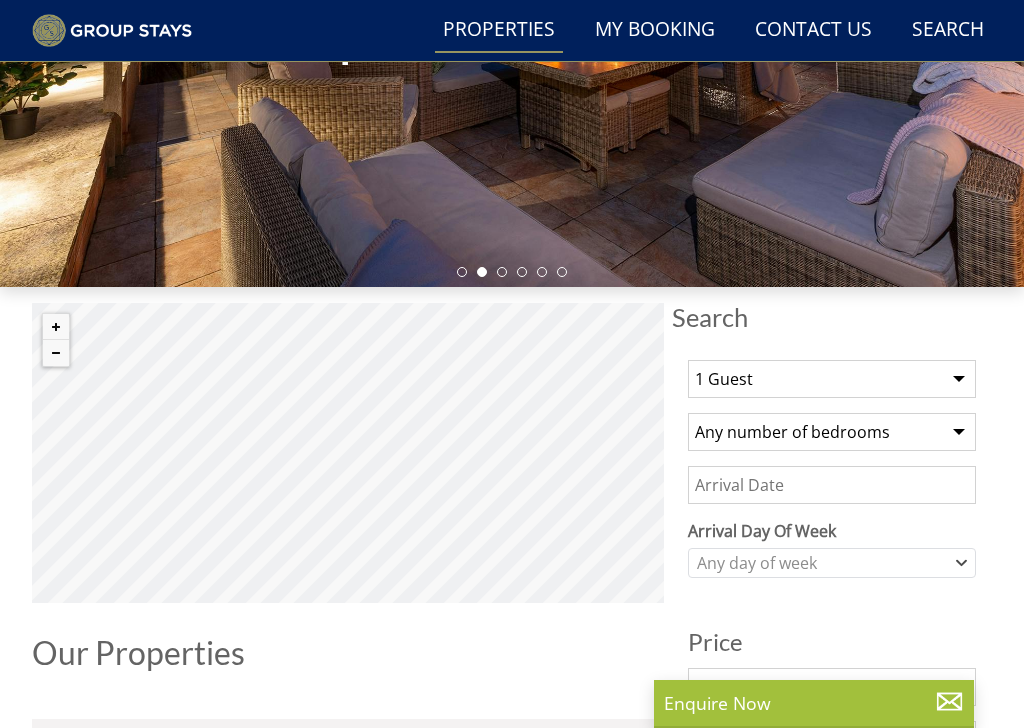 click on "Any number of bedrooms
4 Bedrooms
5 Bedrooms
6 Bedrooms
7 Bedrooms
8 Bedrooms
9 Bedrooms
10 Bedrooms
11 Bedrooms
12 Bedrooms
13 Bedrooms
14 Bedrooms
15 Bedrooms
16 Bedrooms" at bounding box center (832, 432) 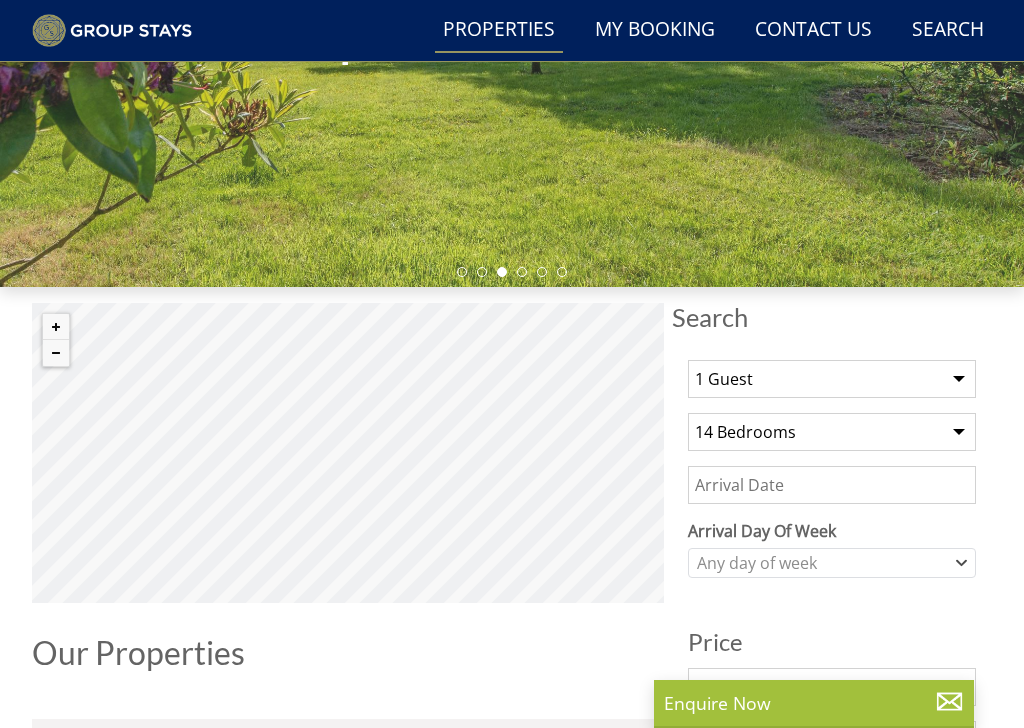 click on "1 Guest
2 Guests
3 Guests
4 Guests
5 Guests
6 Guests
7 Guests
8 Guests
9 Guests
10 Guests
11 Guests
12 Guests
13 Guests
14 Guests
15 Guests
16 Guests
17 Guests
18 Guests
19 Guests
20 Guests
21 Guests
22 Guests
23 Guests
24 Guests
25 Guests
26 Guests
27 Guests
28 Guests
29 Guests
30 Guests
31 Guests
32 Guests" at bounding box center (832, 379) 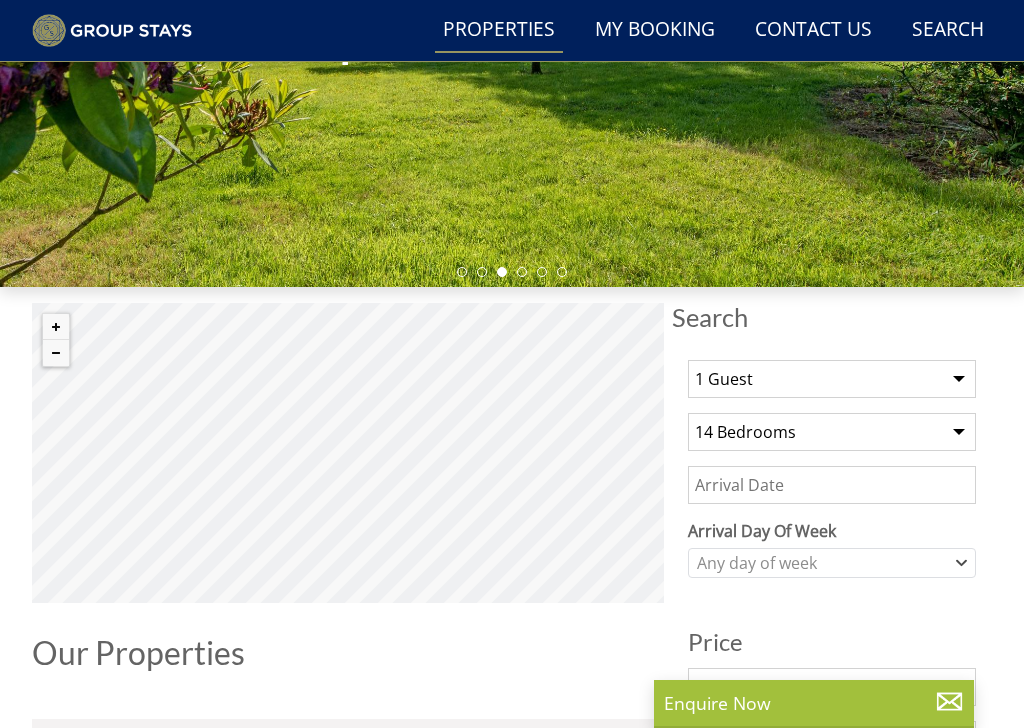 select on "14" 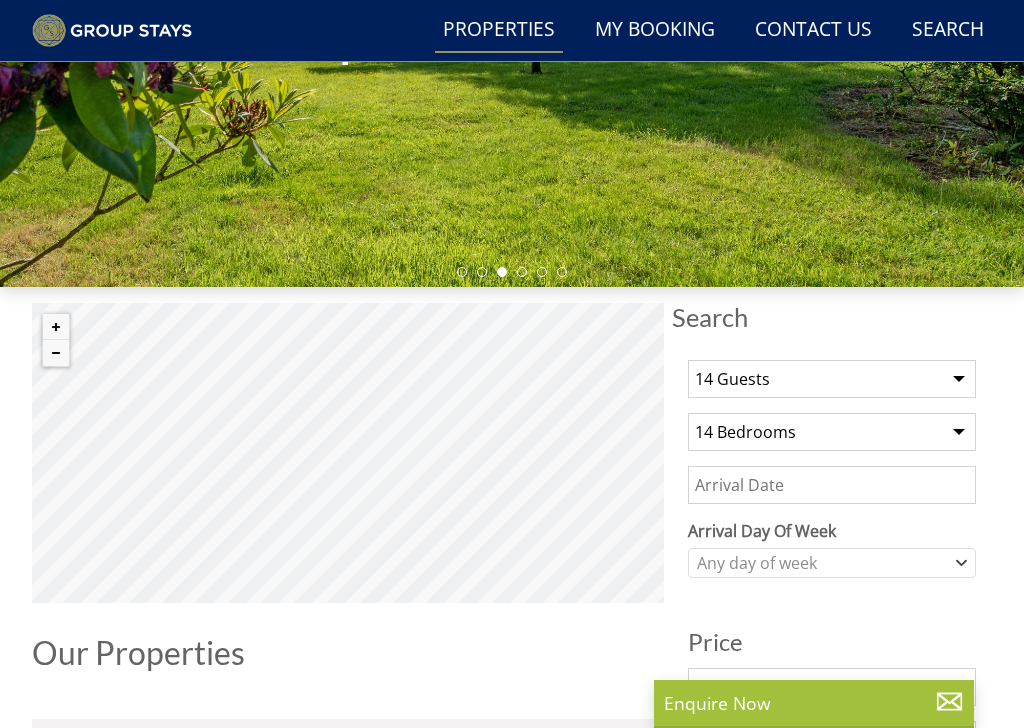 click on "Any number of bedrooms
4 Bedrooms
5 Bedrooms
6 Bedrooms
7 Bedrooms
8 Bedrooms
9 Bedrooms
10 Bedrooms
11 Bedrooms
12 Bedrooms
13 Bedrooms
14 Bedrooms
15 Bedrooms
16 Bedrooms" at bounding box center [832, 432] 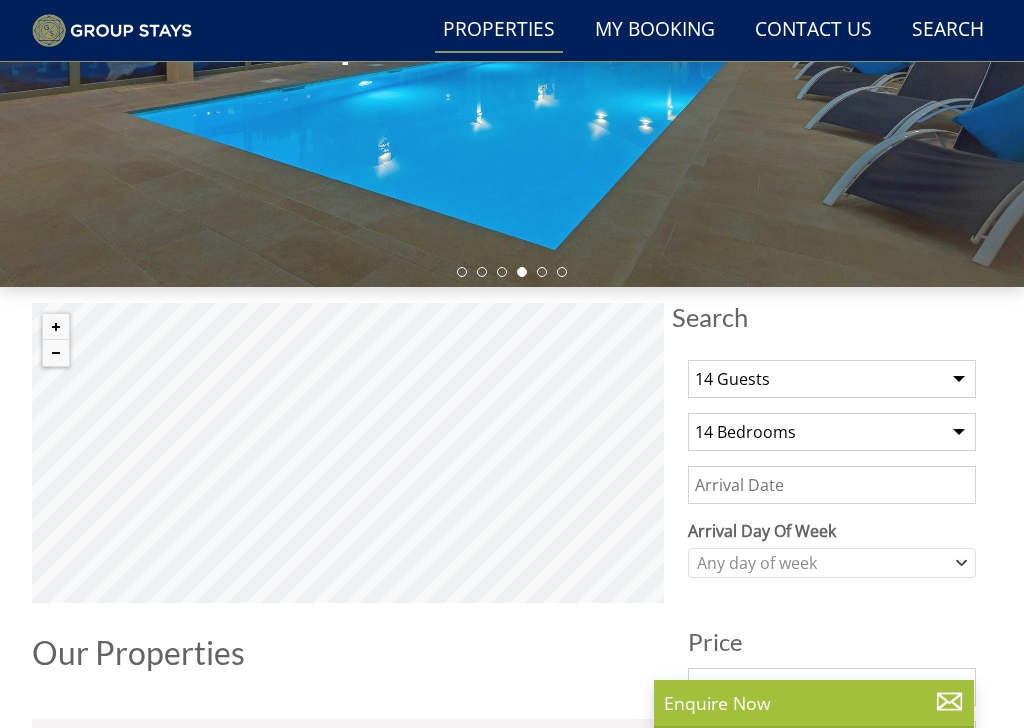 select on "7" 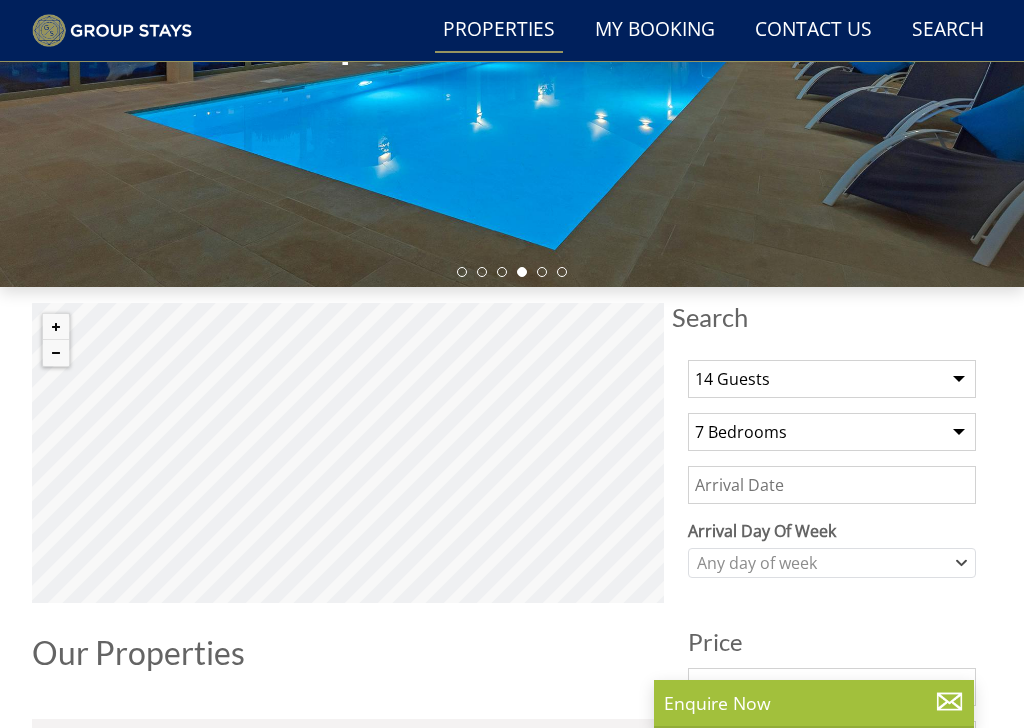 click on "Date" at bounding box center (832, 485) 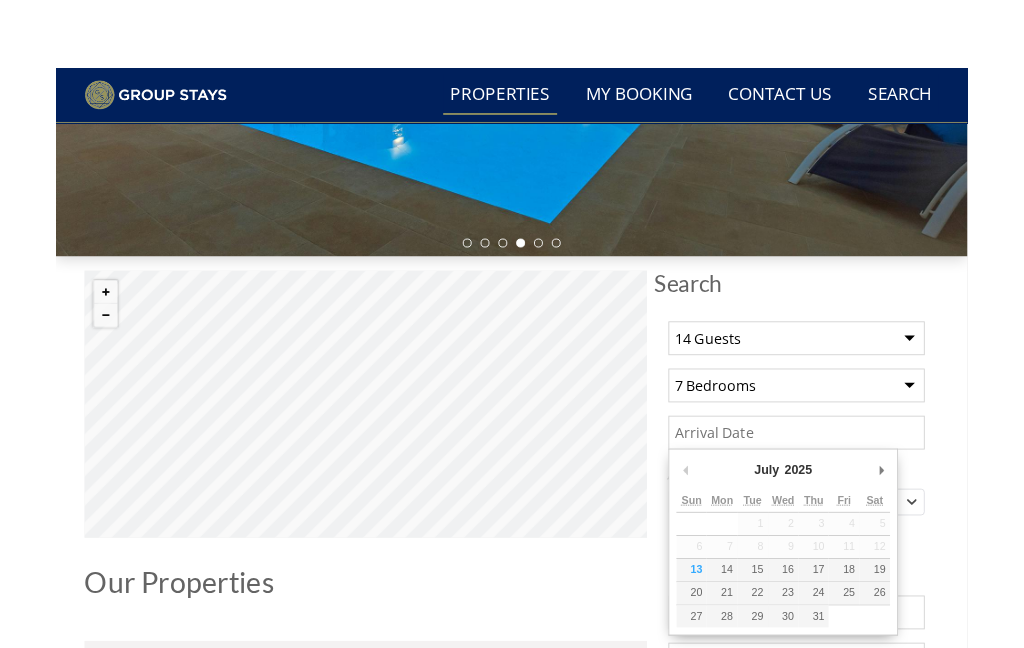 scroll, scrollTop: 540, scrollLeft: 0, axis: vertical 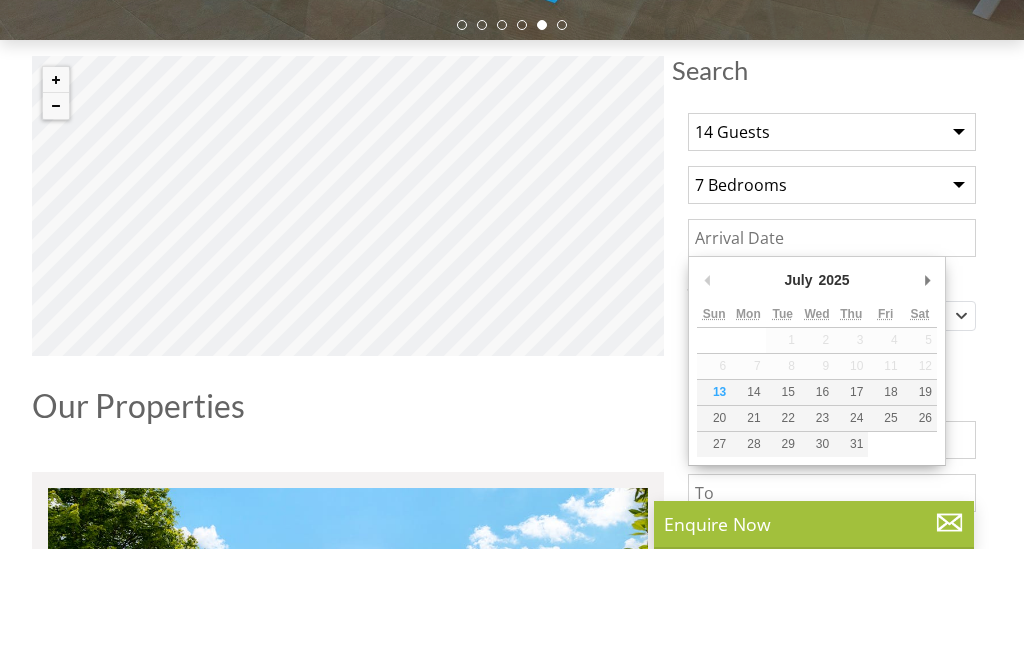 click on "Arrival Day Of Week" at bounding box center (832, 383) 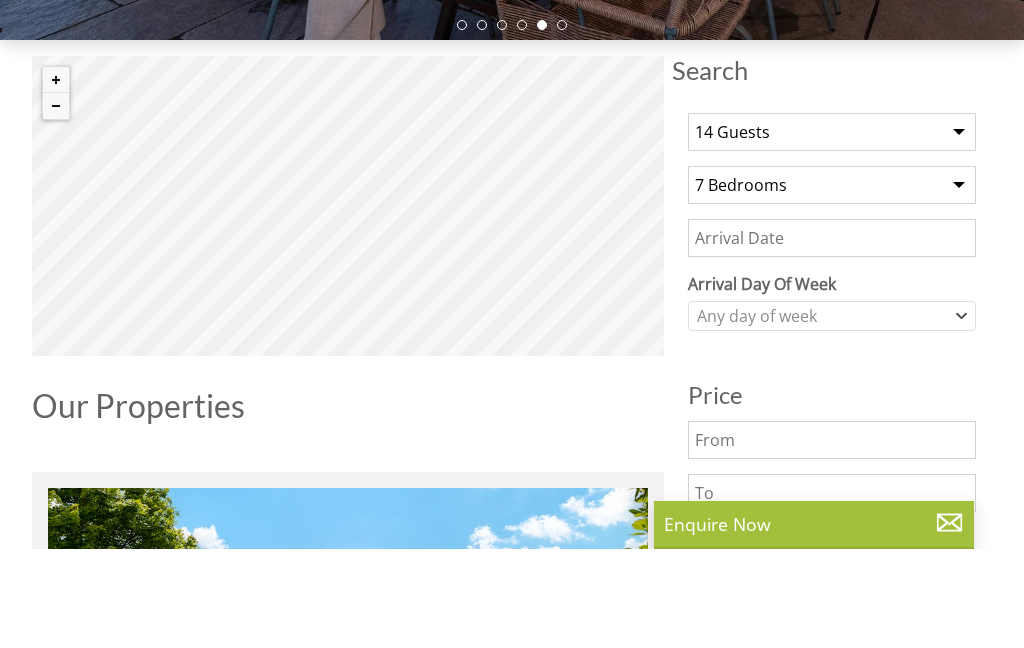 click on "Arrival Day Of Week" at bounding box center (832, 383) 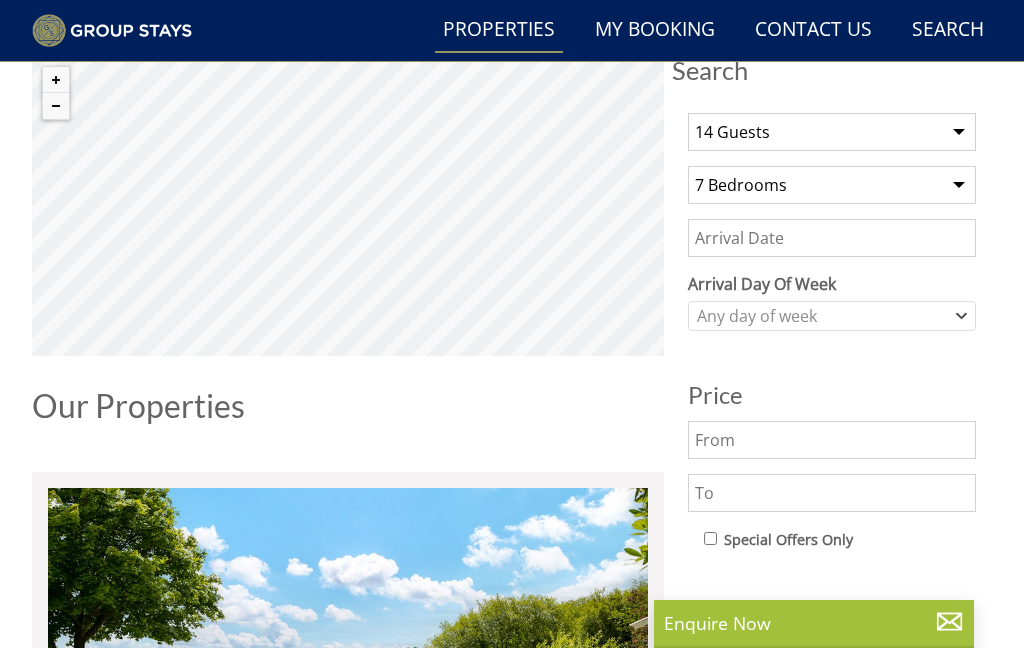 click on "Date" at bounding box center (832, 238) 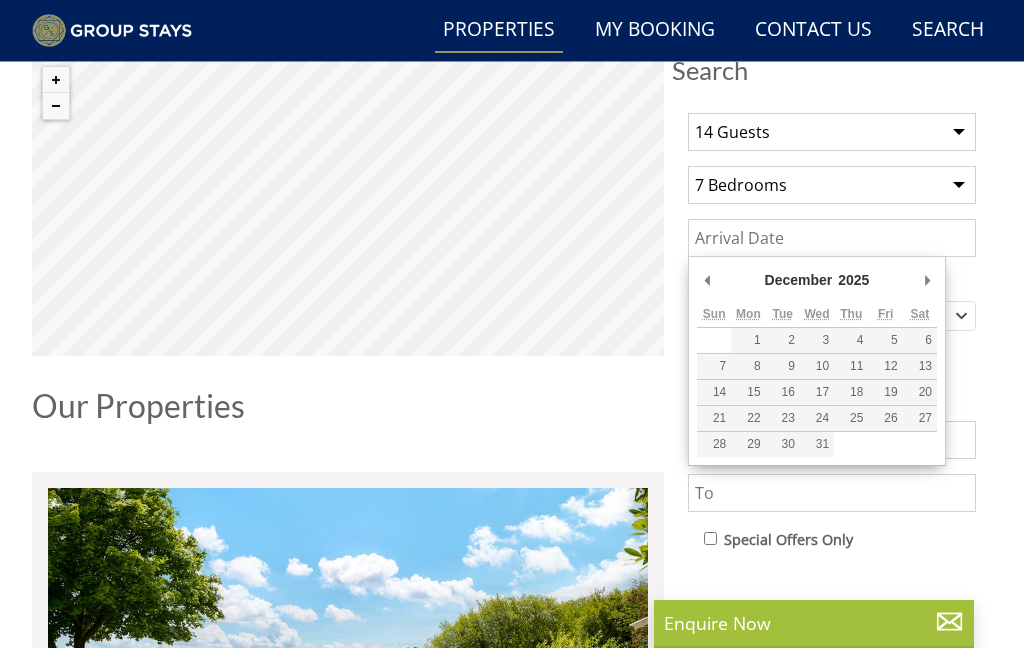 type on "[DATE]" 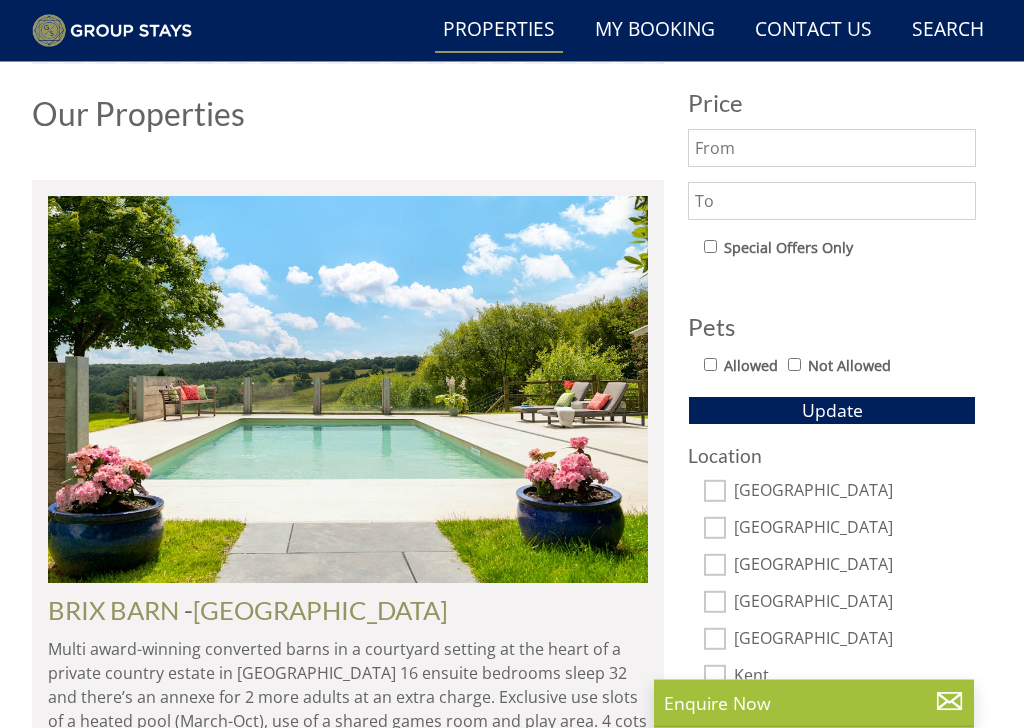 scroll, scrollTop: 931, scrollLeft: 0, axis: vertical 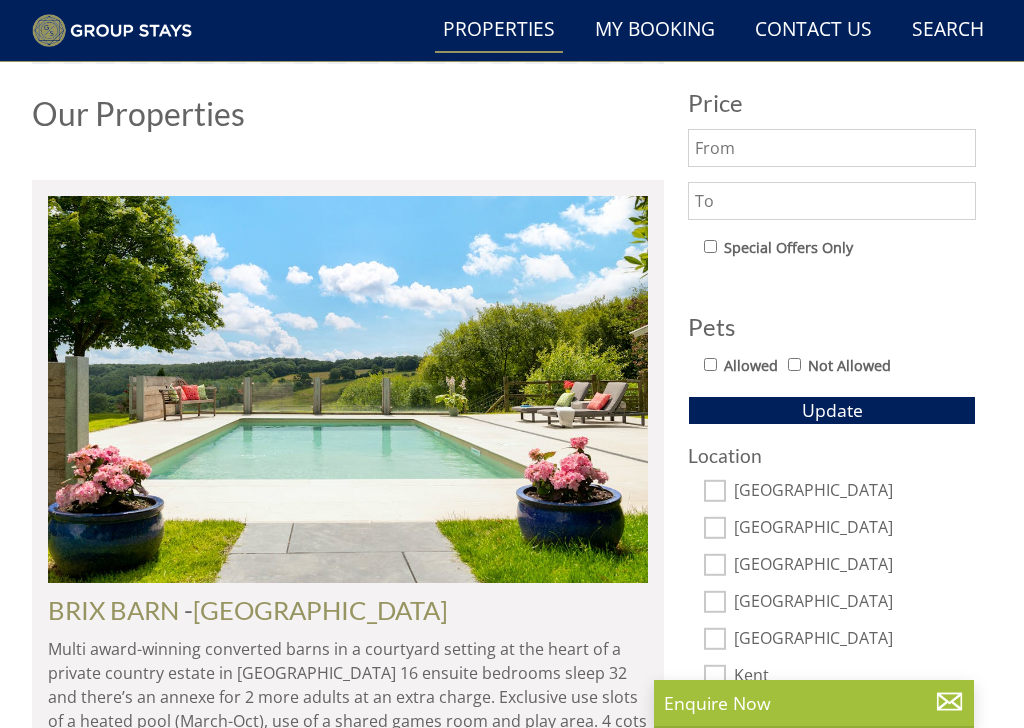 click on "Update" at bounding box center (832, 410) 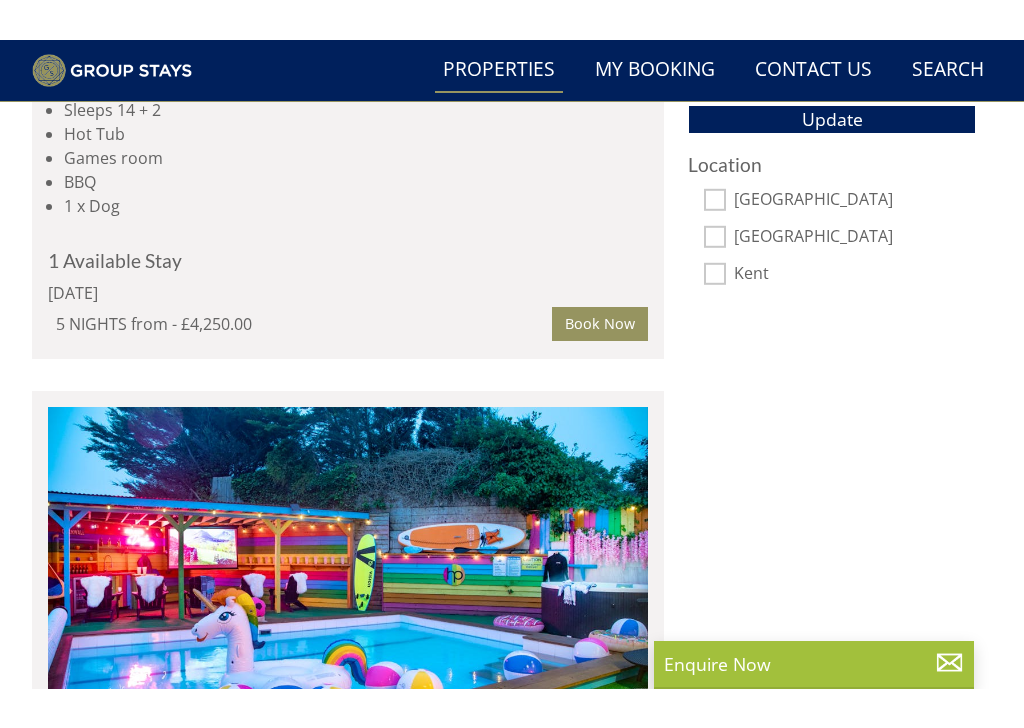 scroll, scrollTop: 1216, scrollLeft: 0, axis: vertical 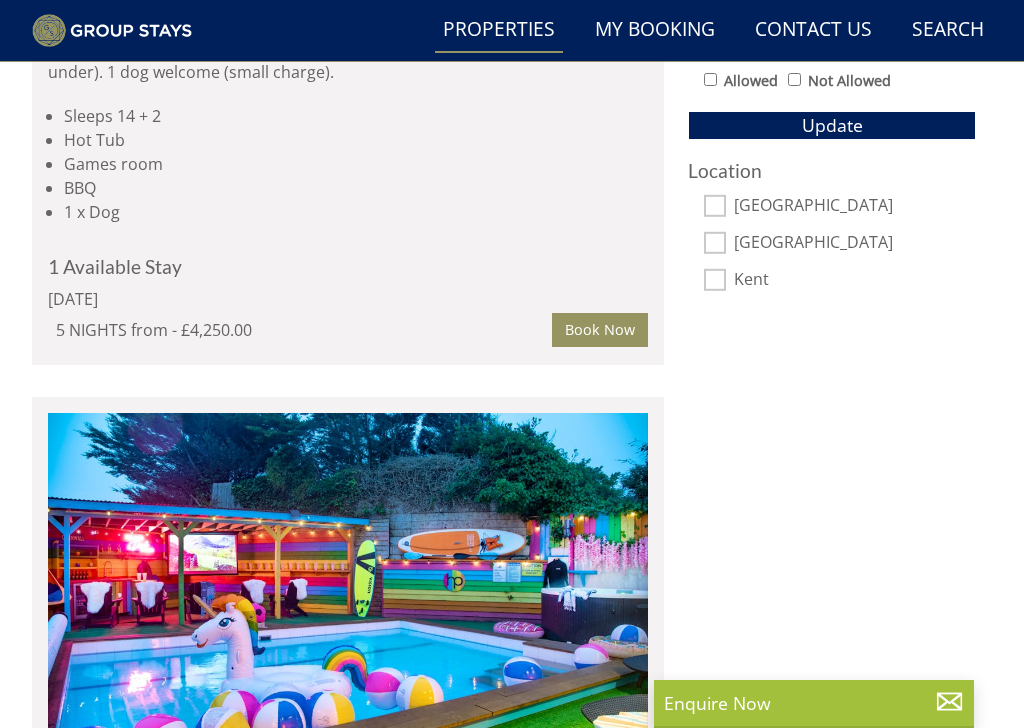 click on "[GEOGRAPHIC_DATA]" at bounding box center (381, -63) 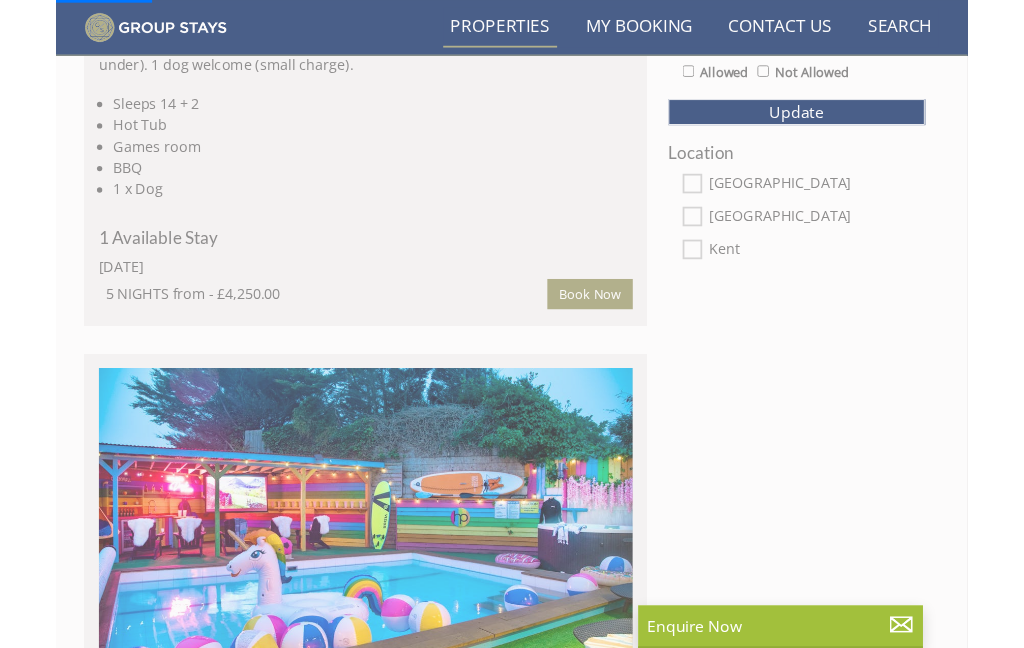 scroll, scrollTop: 1293, scrollLeft: 0, axis: vertical 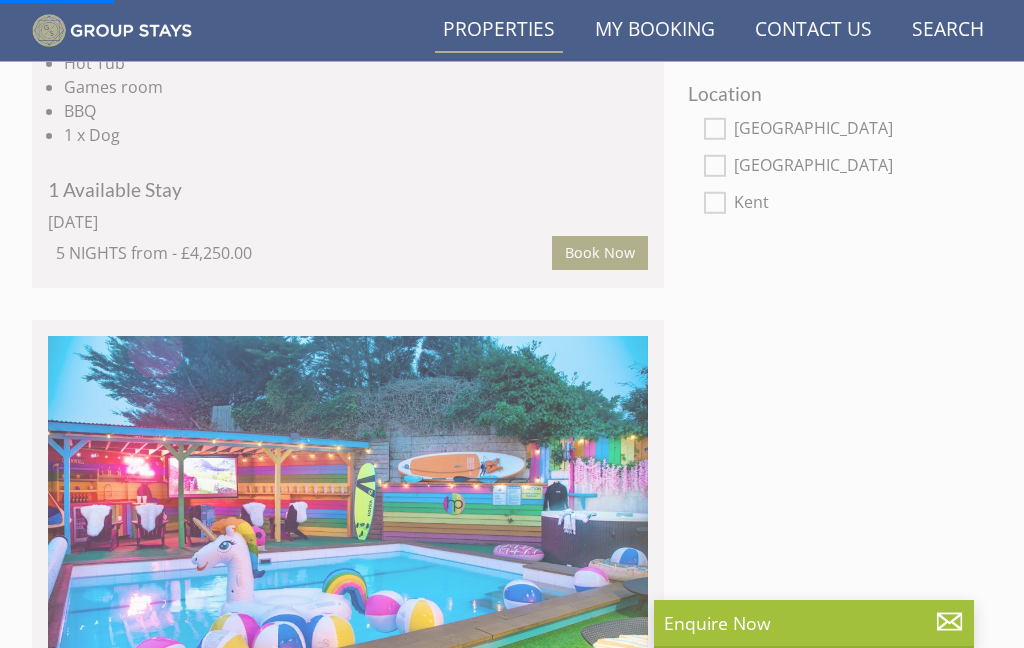 click on "VALLEYS REACH" at bounding box center (144, -140) 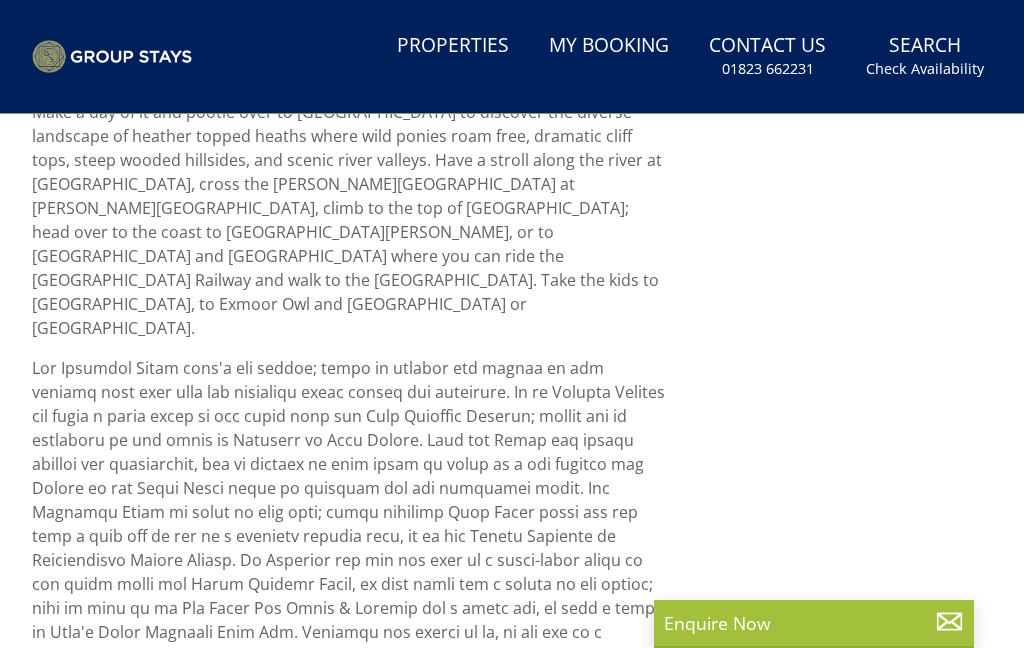 scroll, scrollTop: 0, scrollLeft: 0, axis: both 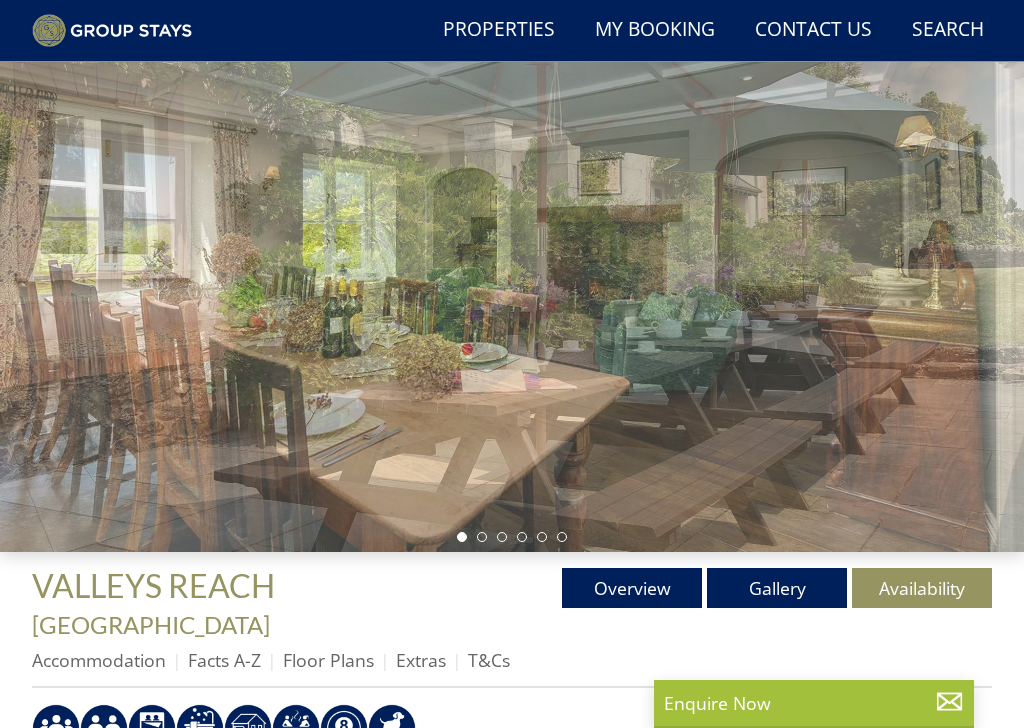 click at bounding box center (512, 265) 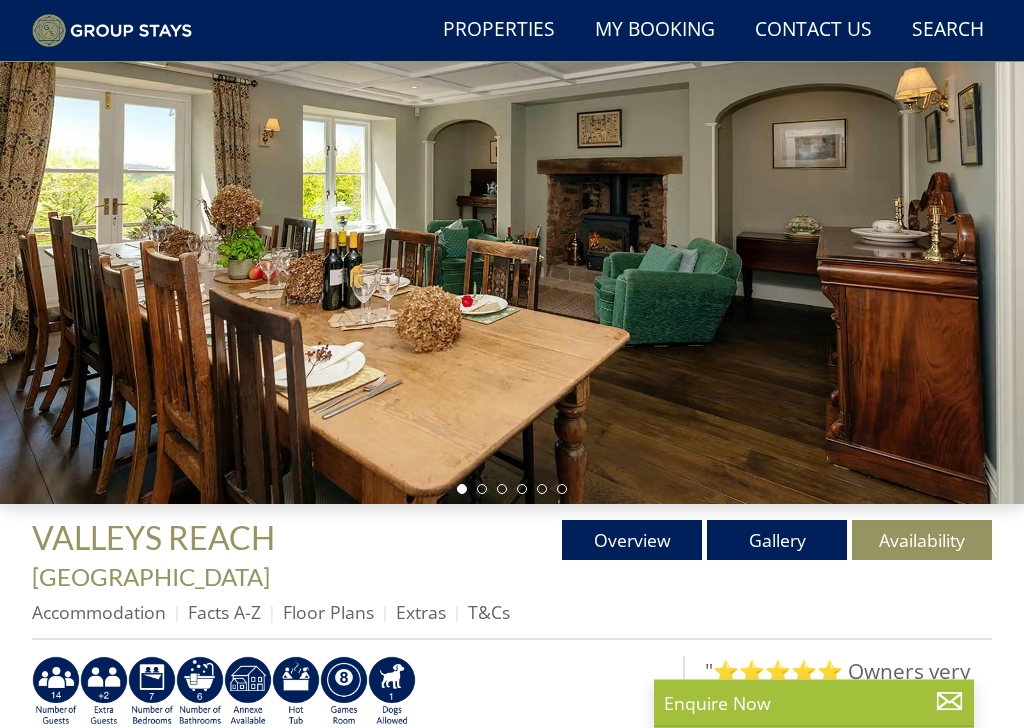 scroll, scrollTop: 175, scrollLeft: 0, axis: vertical 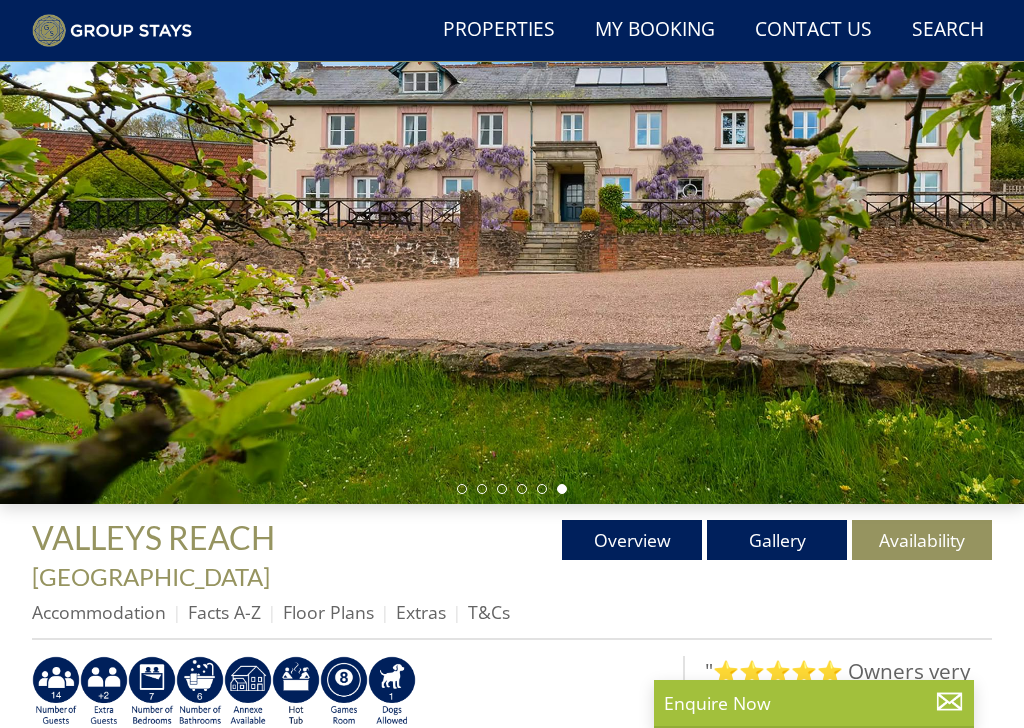 click on "Floor Plans" at bounding box center [328, 612] 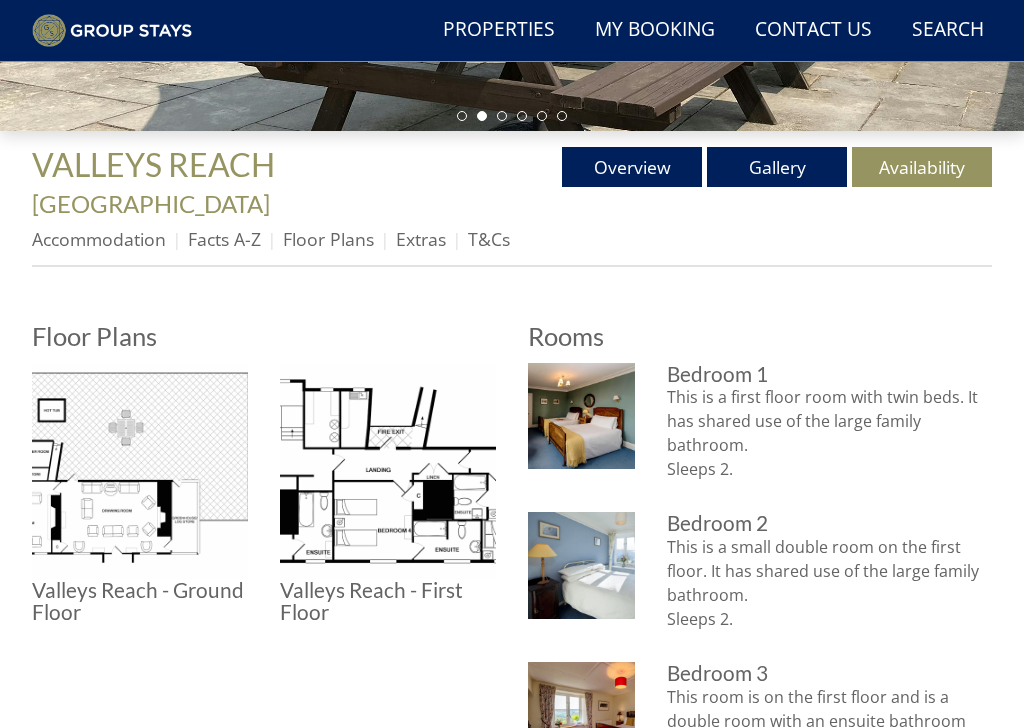 scroll, scrollTop: 547, scrollLeft: 0, axis: vertical 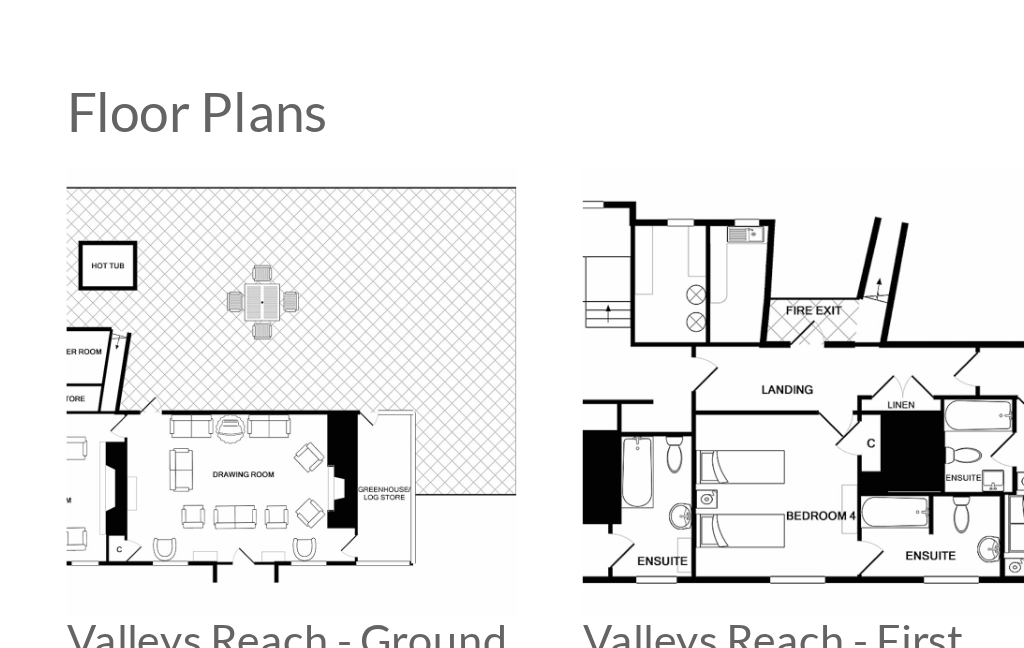 click at bounding box center [140, 472] 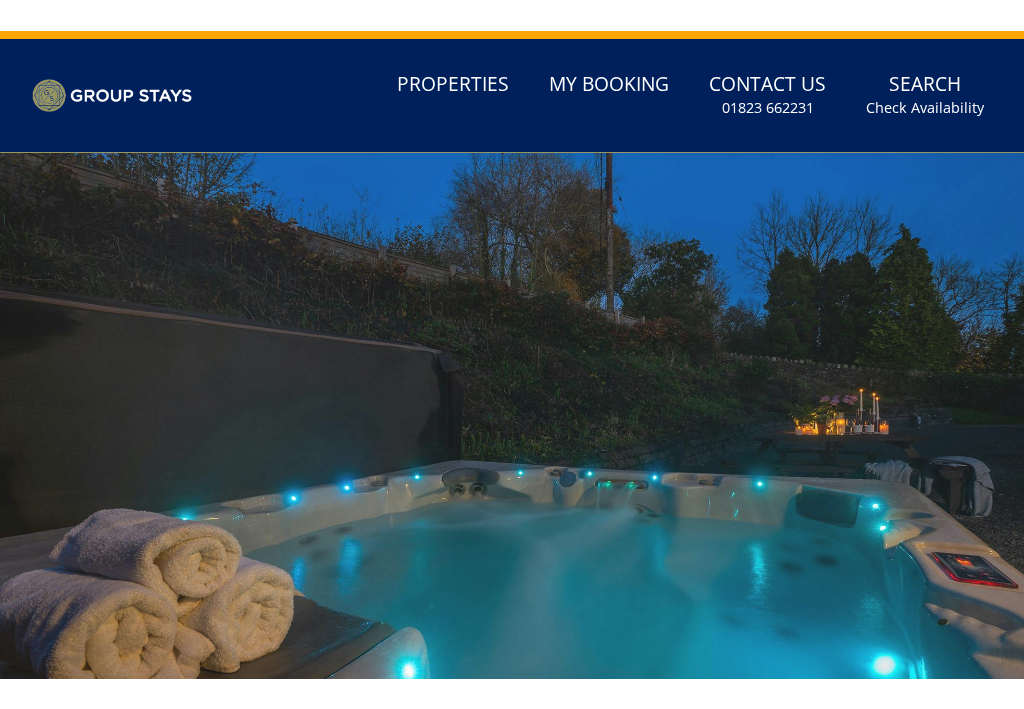 scroll, scrollTop: 0, scrollLeft: 0, axis: both 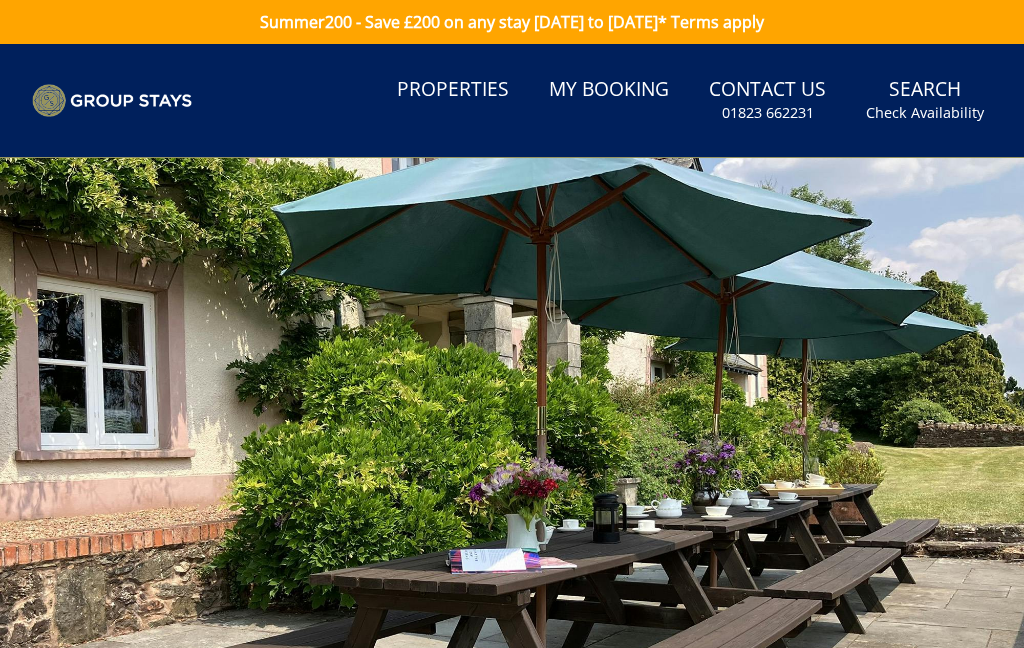 click on "Check Availability" at bounding box center (925, 113) 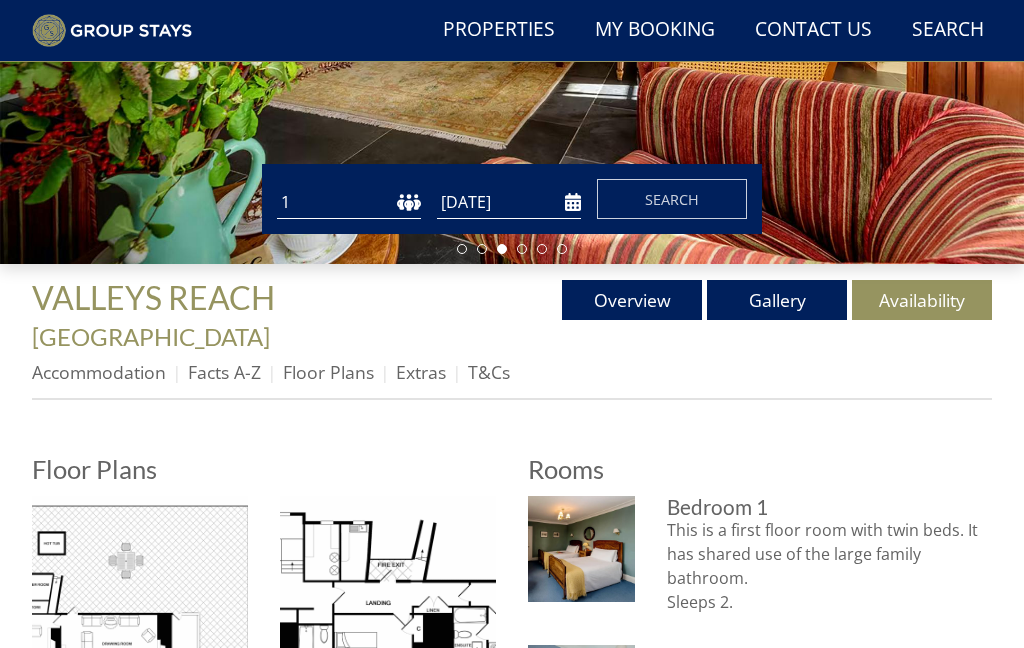 scroll, scrollTop: 396, scrollLeft: 0, axis: vertical 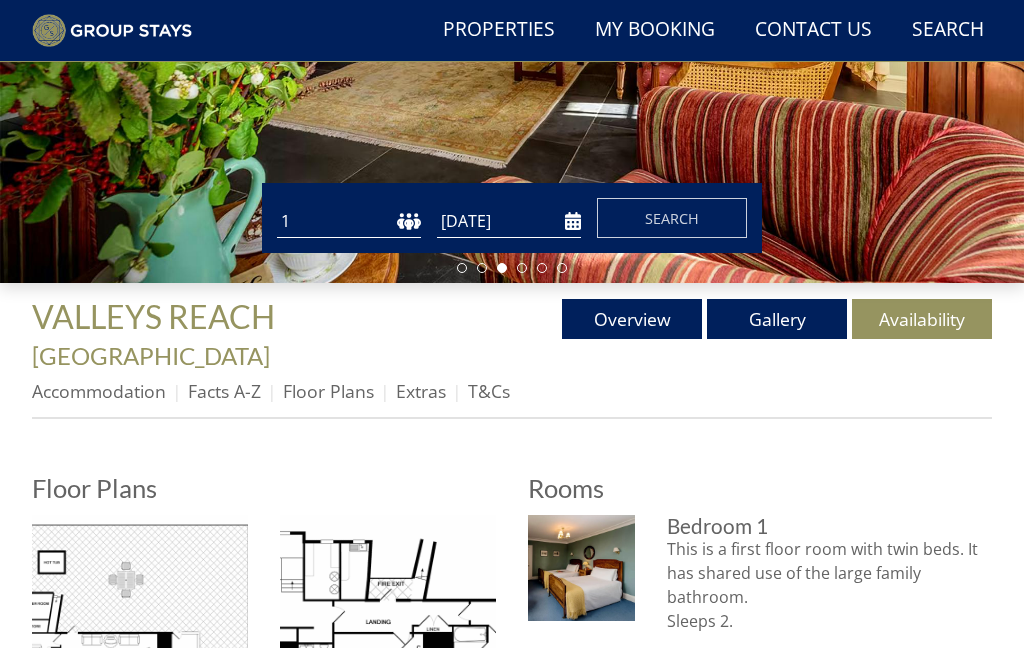 click on "[DATE]" at bounding box center (509, 221) 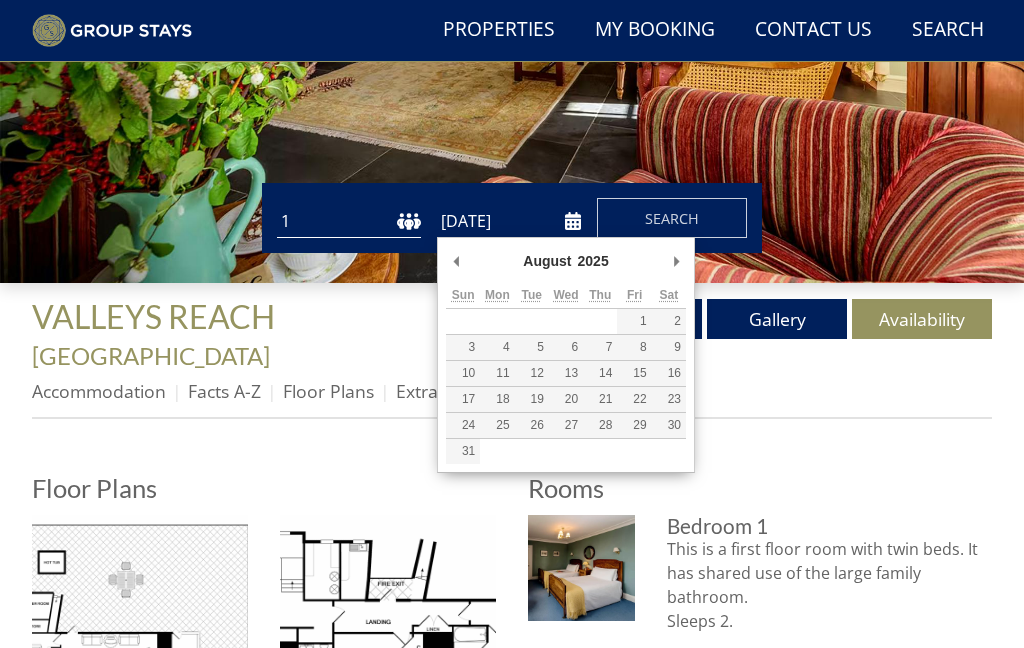 click at bounding box center [512, -4] 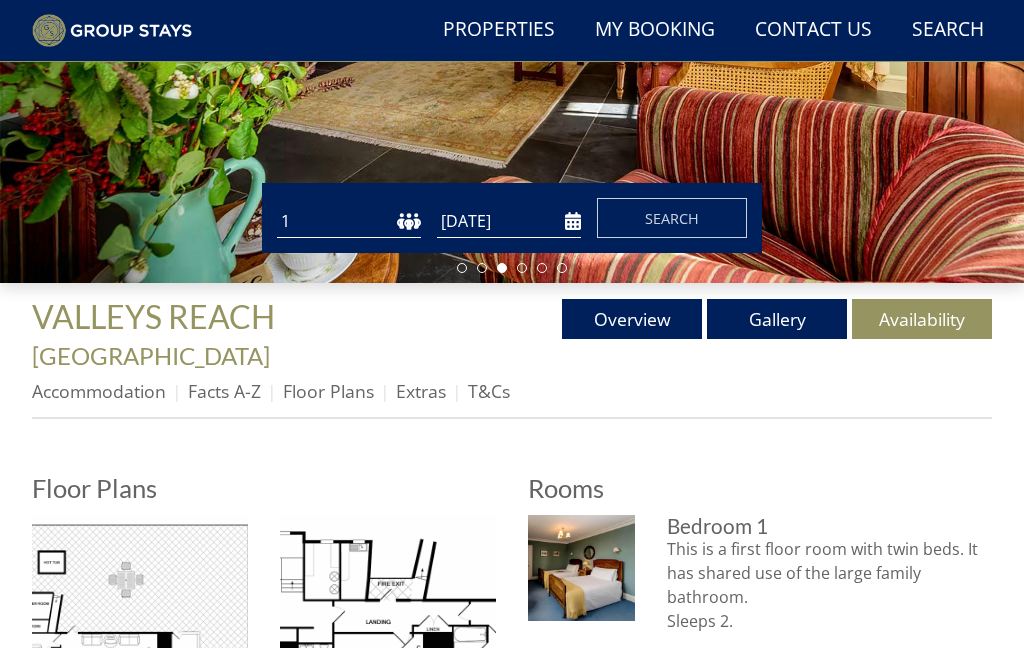click on "[DATE]" at bounding box center (509, 221) 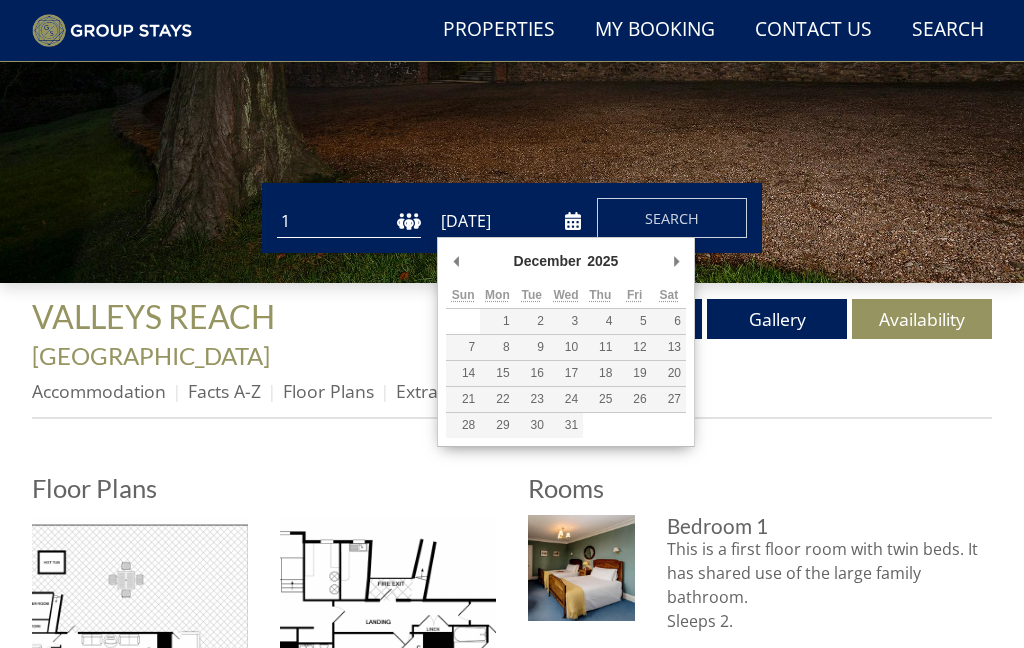 type on "[DATE]" 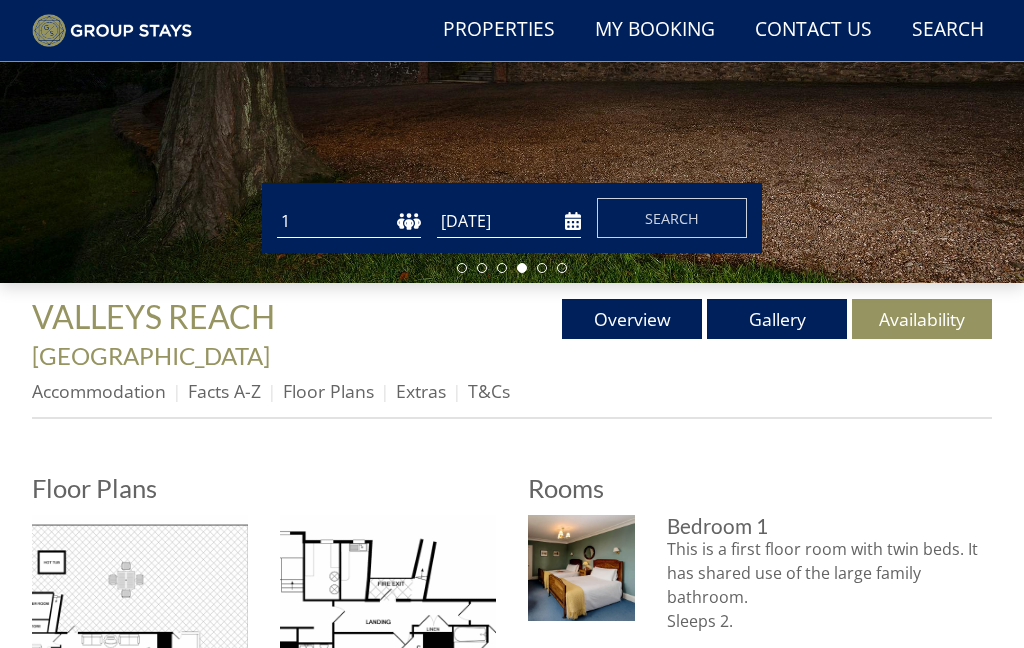 click on "1
2
3
4
5
6
7
8
9
10
11
12
13
14
15
16
17
18
19
20
21
22
23
24
25
26
27
28
29
30
31
32
33
34
35
36
37
38
39
40
41
42
43
44
45
46
47
48
49
50" at bounding box center [349, 221] 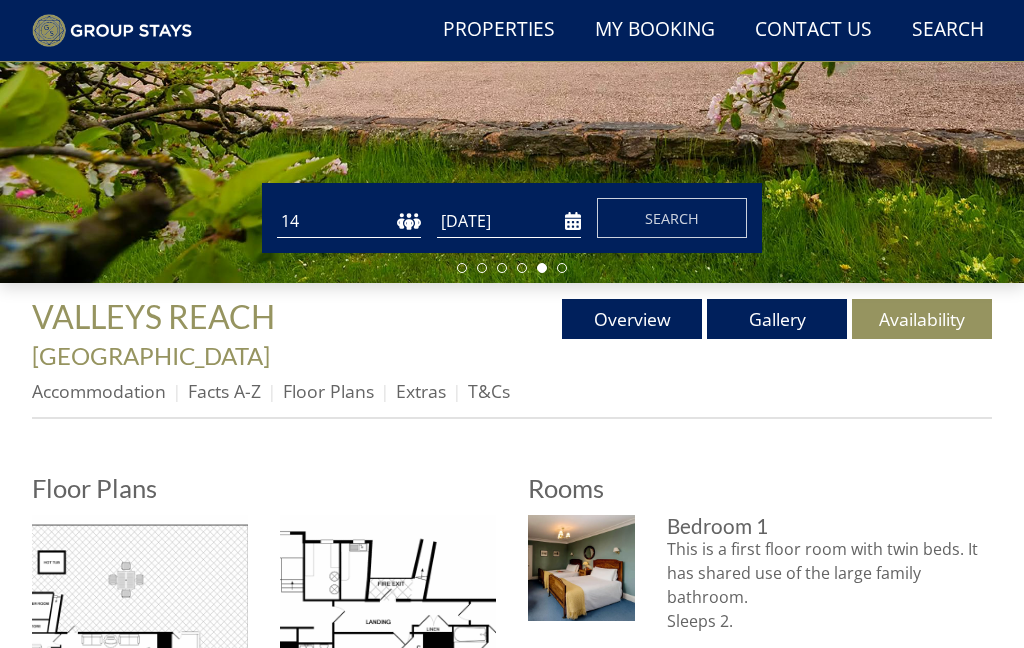 click on "Search" at bounding box center [672, 218] 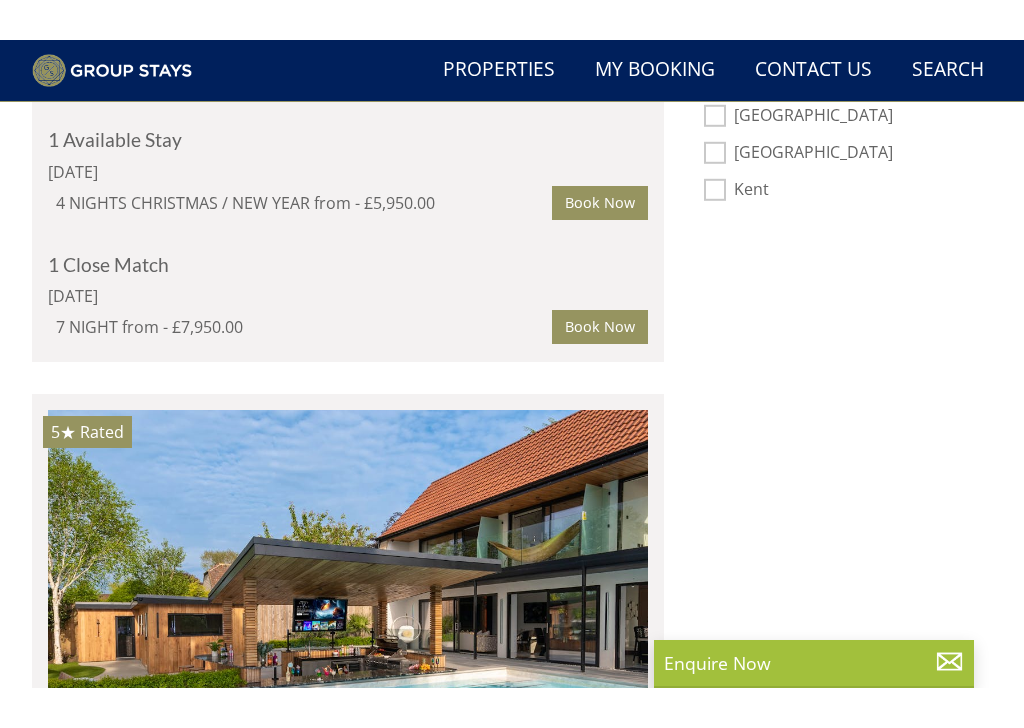 scroll, scrollTop: 1399, scrollLeft: 0, axis: vertical 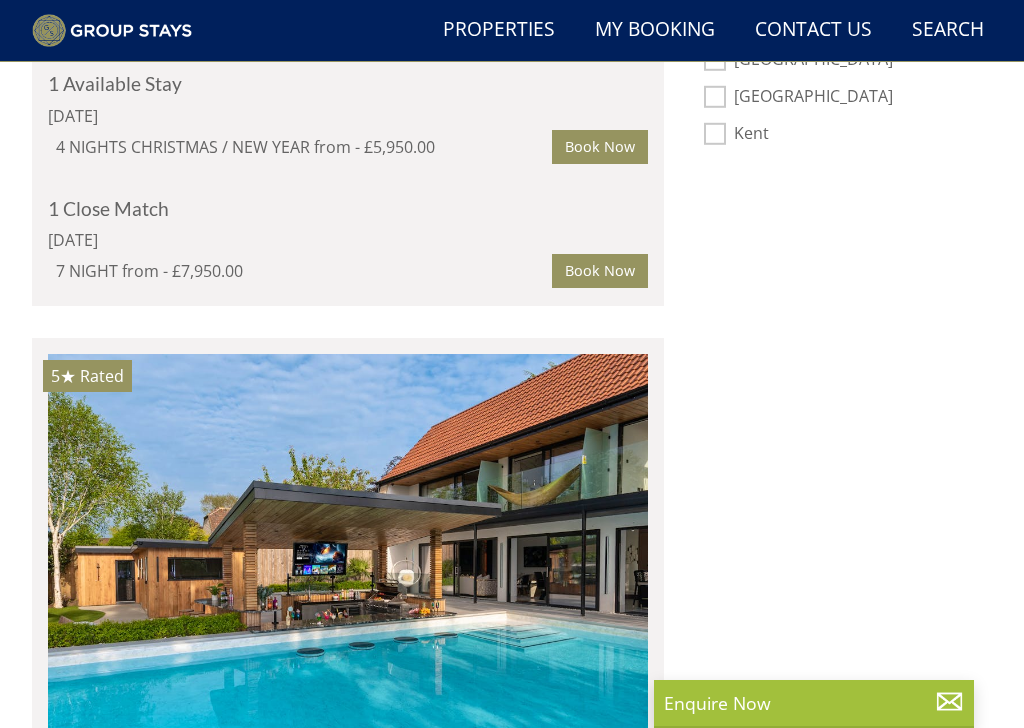 click on "Book Now" at bounding box center [600, 147] 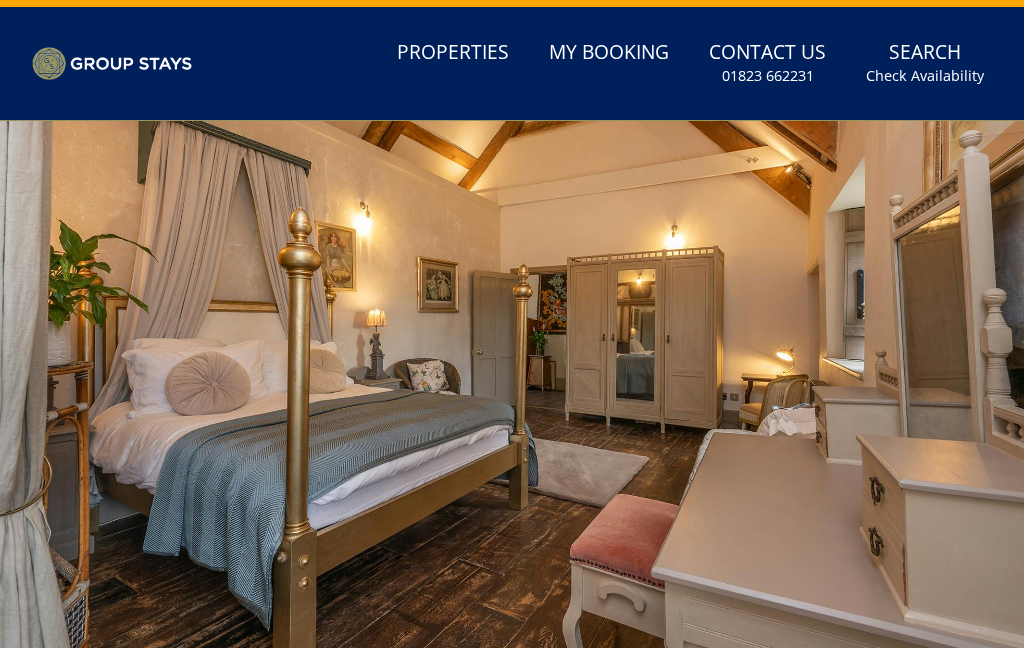 scroll, scrollTop: 0, scrollLeft: 0, axis: both 